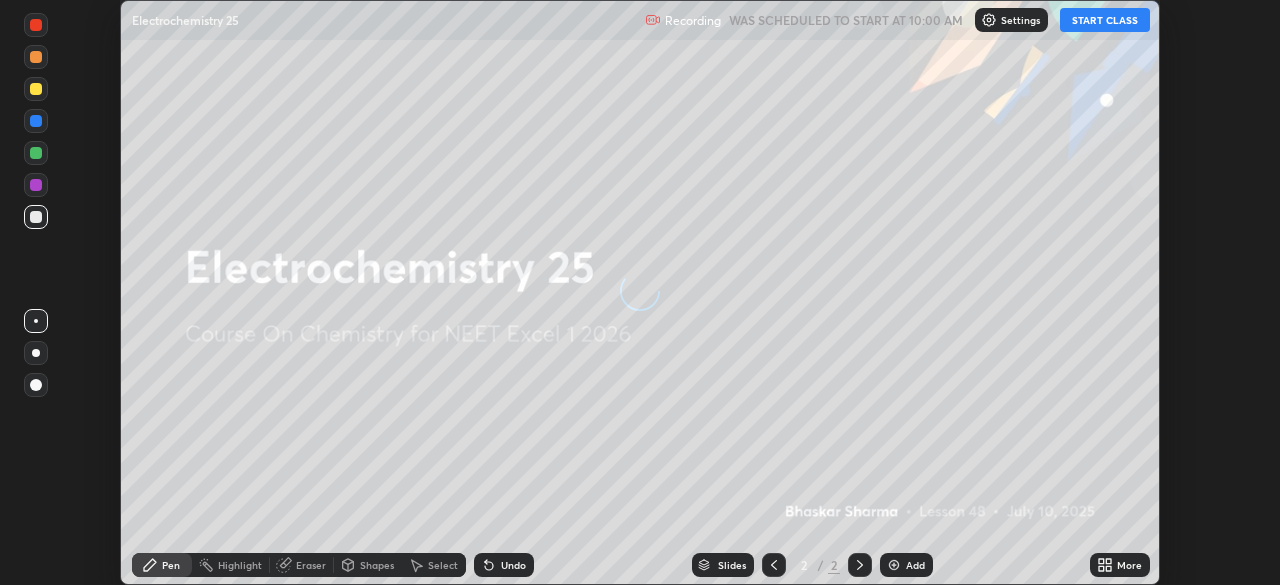 scroll, scrollTop: 0, scrollLeft: 0, axis: both 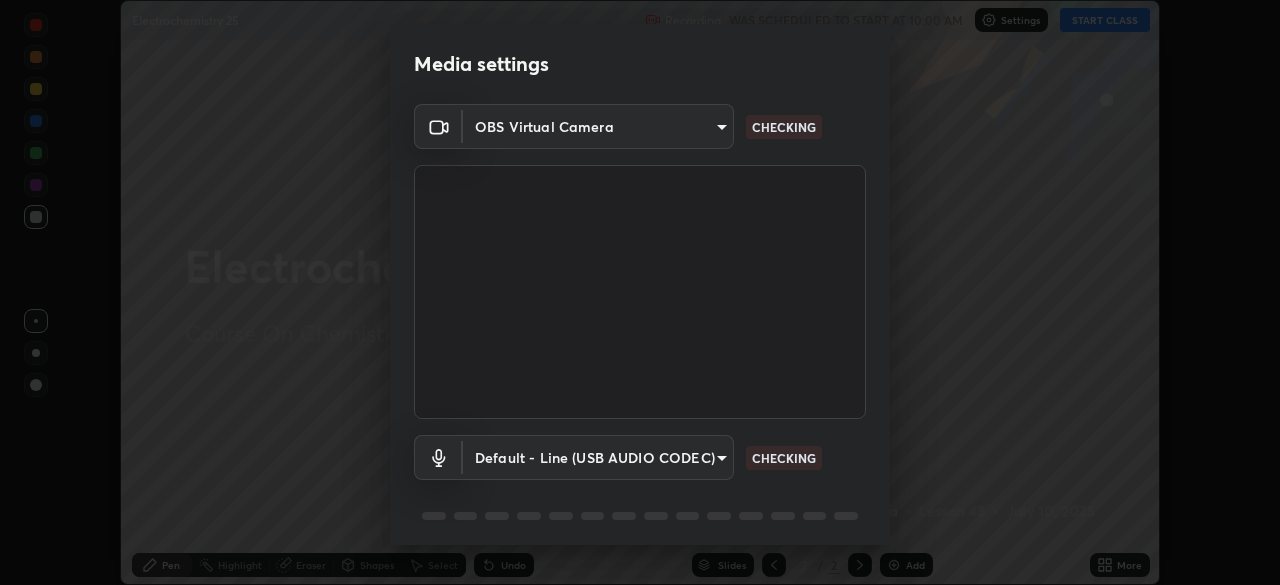 type on "7db3104c3122a209b332b64619111aa91615a24fb0de166504fa5909fce8eb30" 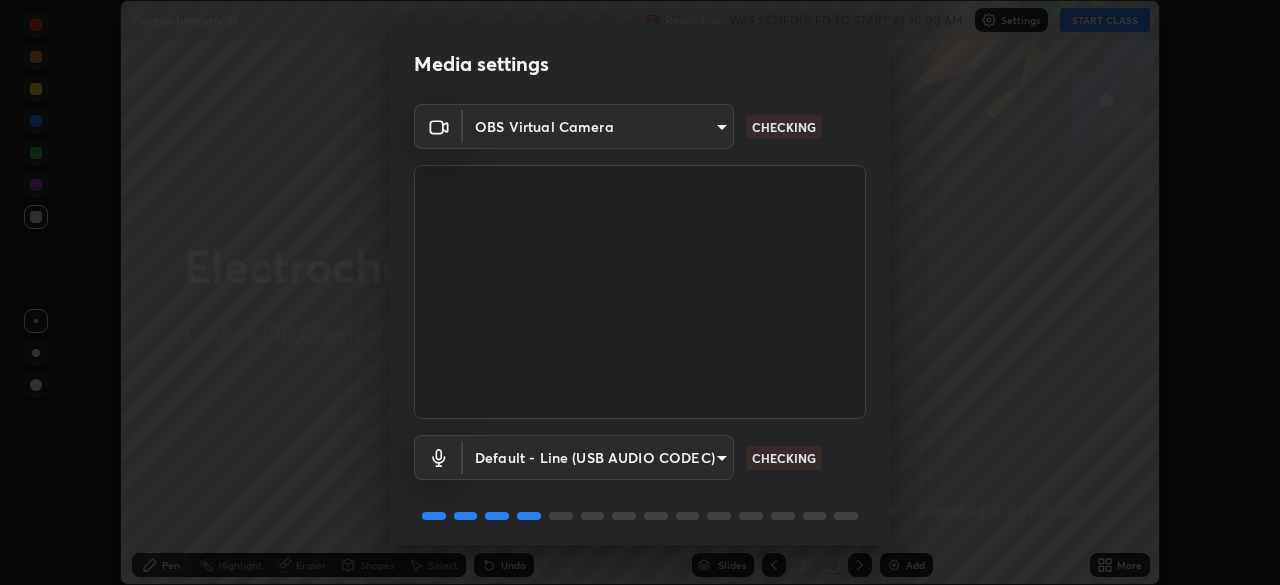 click on "Erase all Electrochemistry 25 Recording WAS SCHEDULED TO START AT  10:00 AM Settings START CLASS Setting up your live class Electrochemistry 25 • L48 of Course On Chemistry for NEET Excel 1 2026 [PERSON_NAME] Pen Highlight Eraser Shapes Select Undo Slides 2 / 2 Add More No doubts shared Encourage your learners to ask a doubt for better clarity Report an issue Reason for reporting Buffering Chat not working Audio - Video sync issue Educator video quality low ​ Attach an image Report Media settings OBS Virtual Camera 7db3104c3122a209b332b64619111aa91615a24fb0de166504fa5909fce8eb30 CHECKING Default - Line (USB AUDIO  CODEC) default CHECKING 1 / 5 Next" at bounding box center (640, 292) 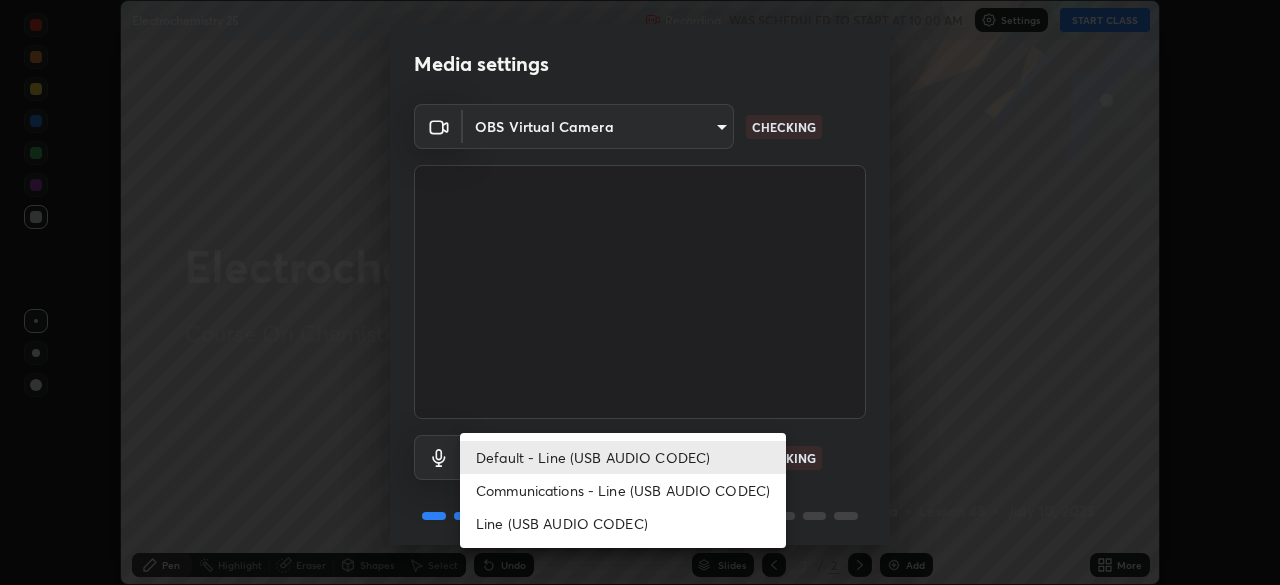 click on "Communications - Line (USB AUDIO  CODEC)" at bounding box center (623, 490) 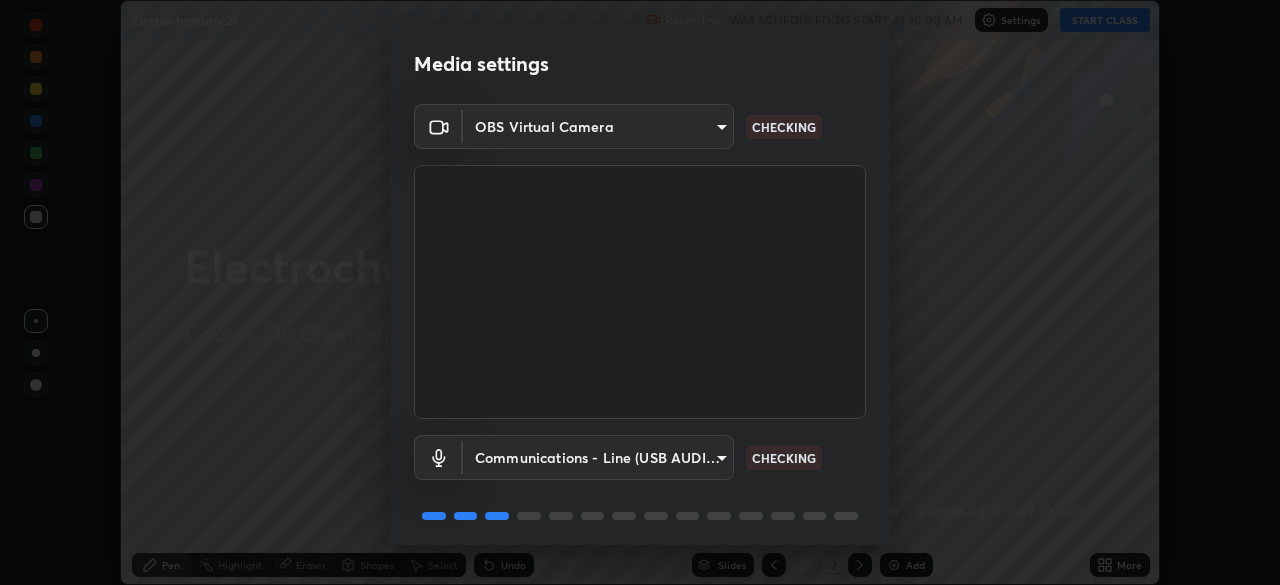 scroll, scrollTop: 71, scrollLeft: 0, axis: vertical 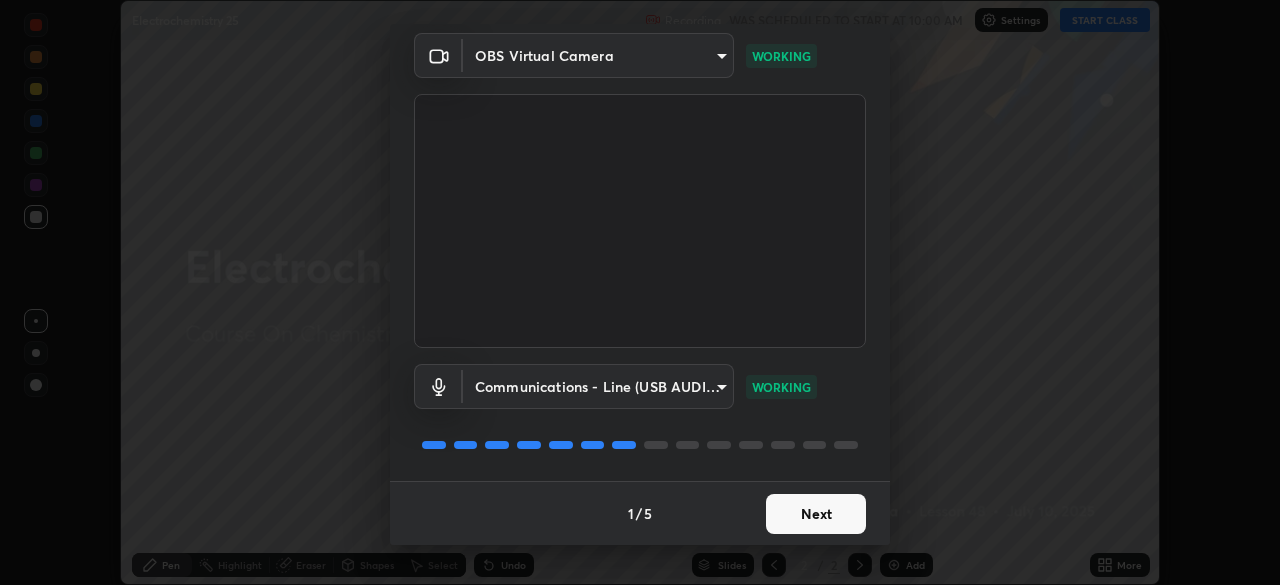 click on "Next" at bounding box center (816, 514) 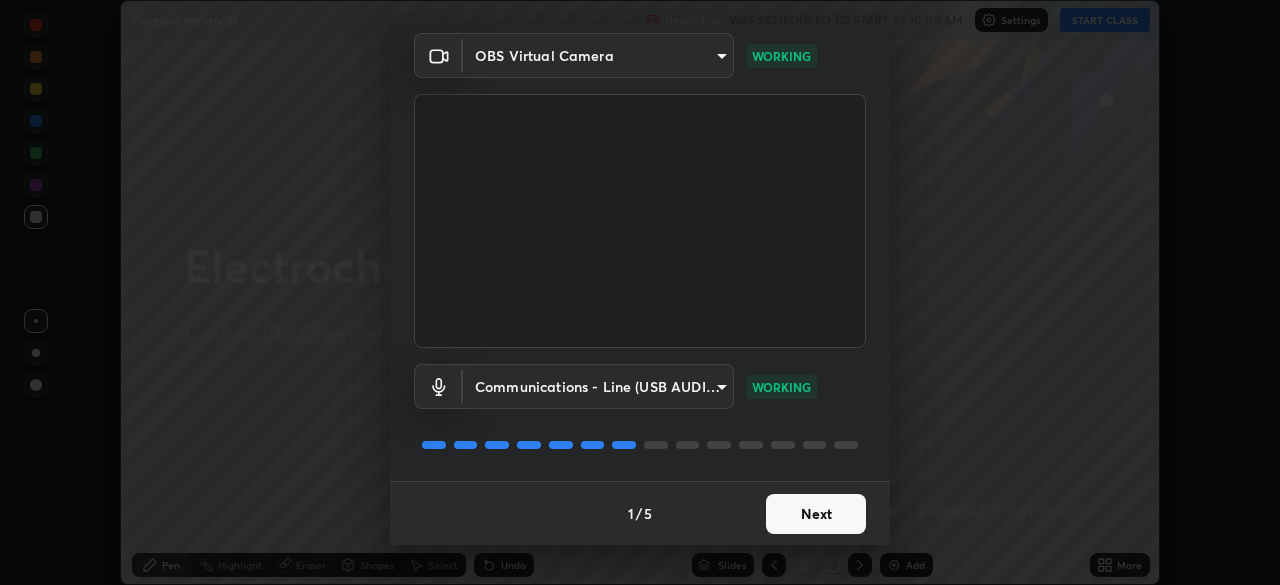 scroll, scrollTop: 0, scrollLeft: 0, axis: both 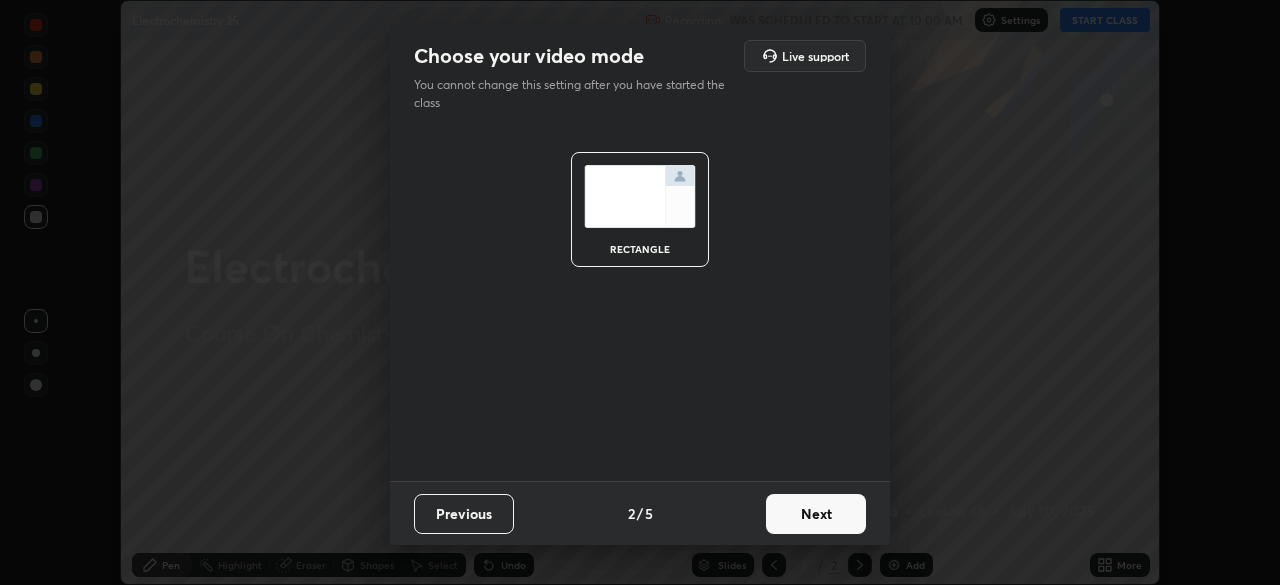 click on "Next" at bounding box center [816, 514] 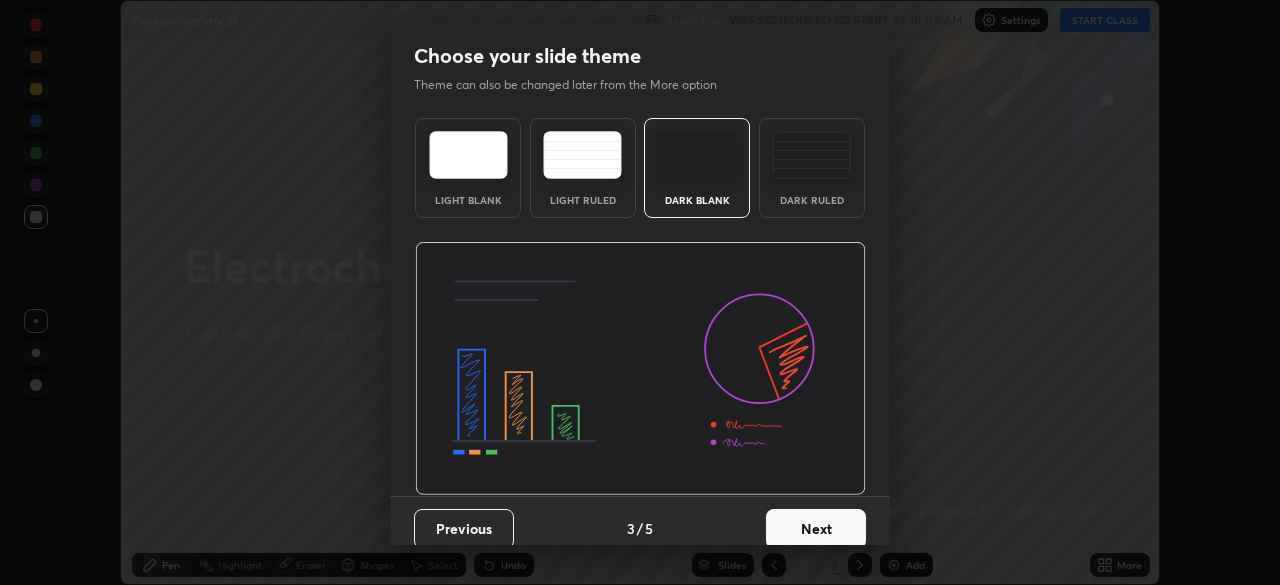 scroll, scrollTop: 15, scrollLeft: 0, axis: vertical 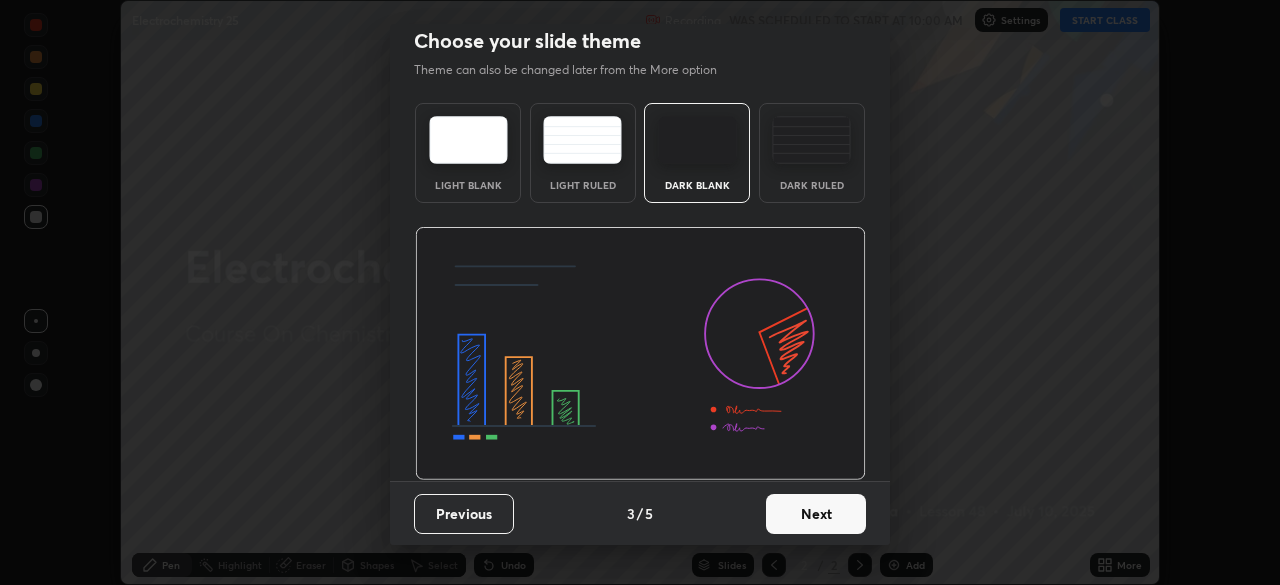 click on "Next" at bounding box center [816, 514] 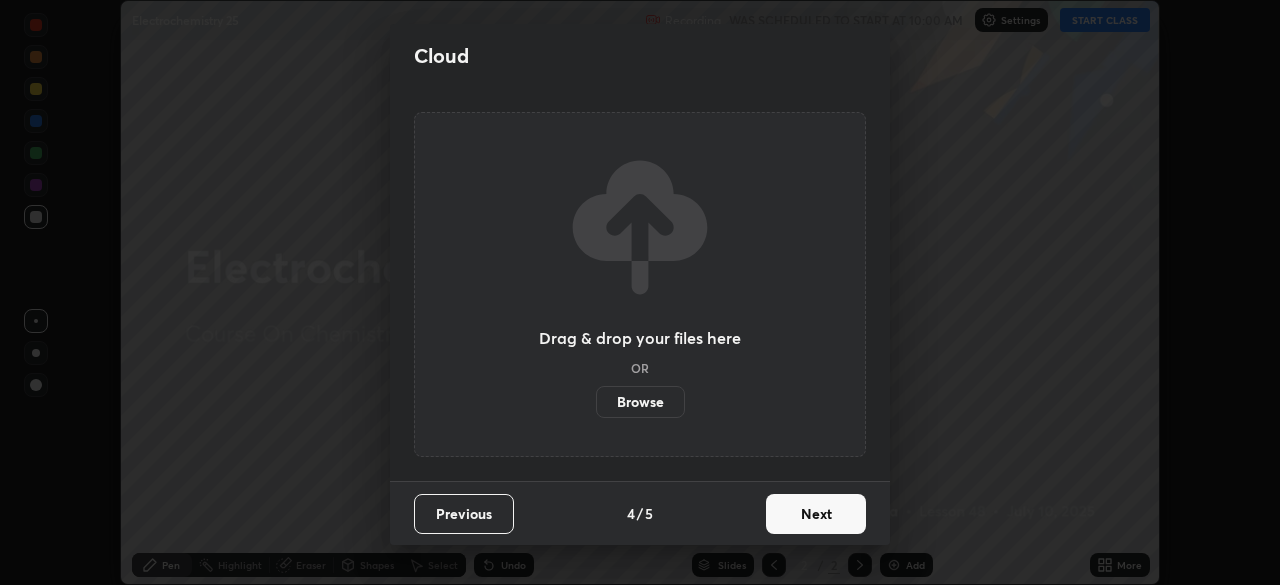 click on "Next" at bounding box center [816, 514] 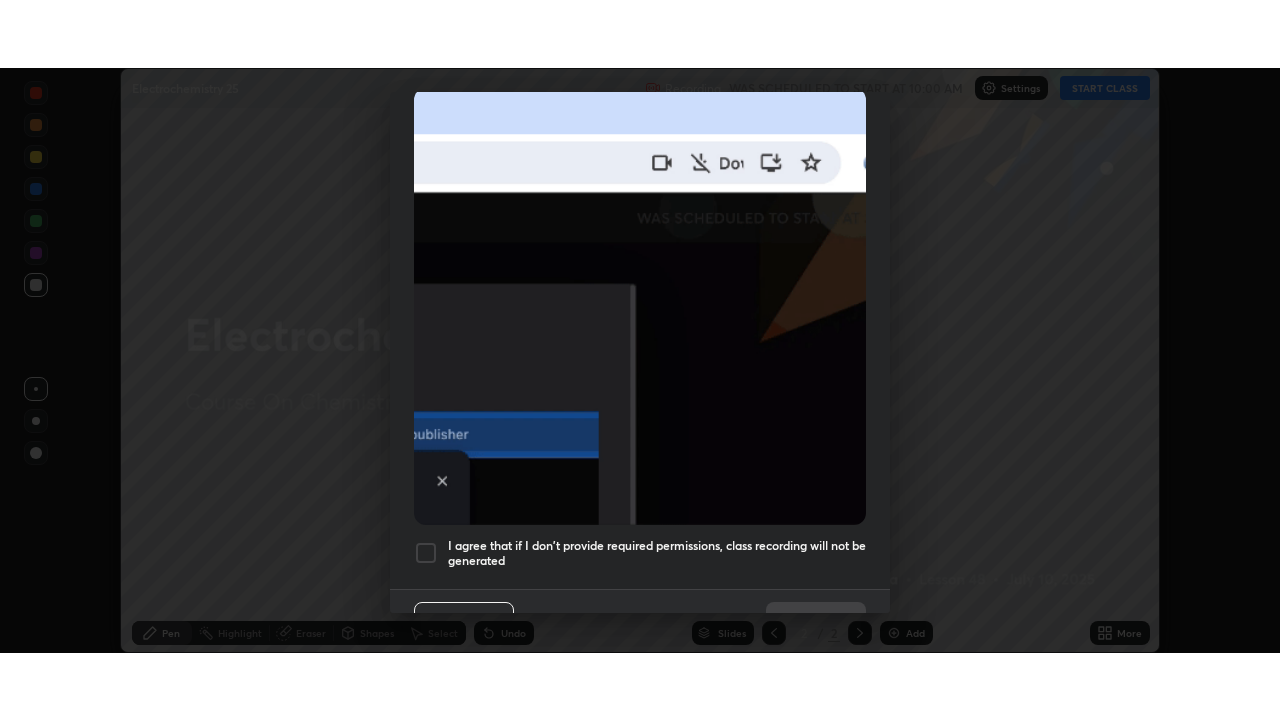 scroll, scrollTop: 479, scrollLeft: 0, axis: vertical 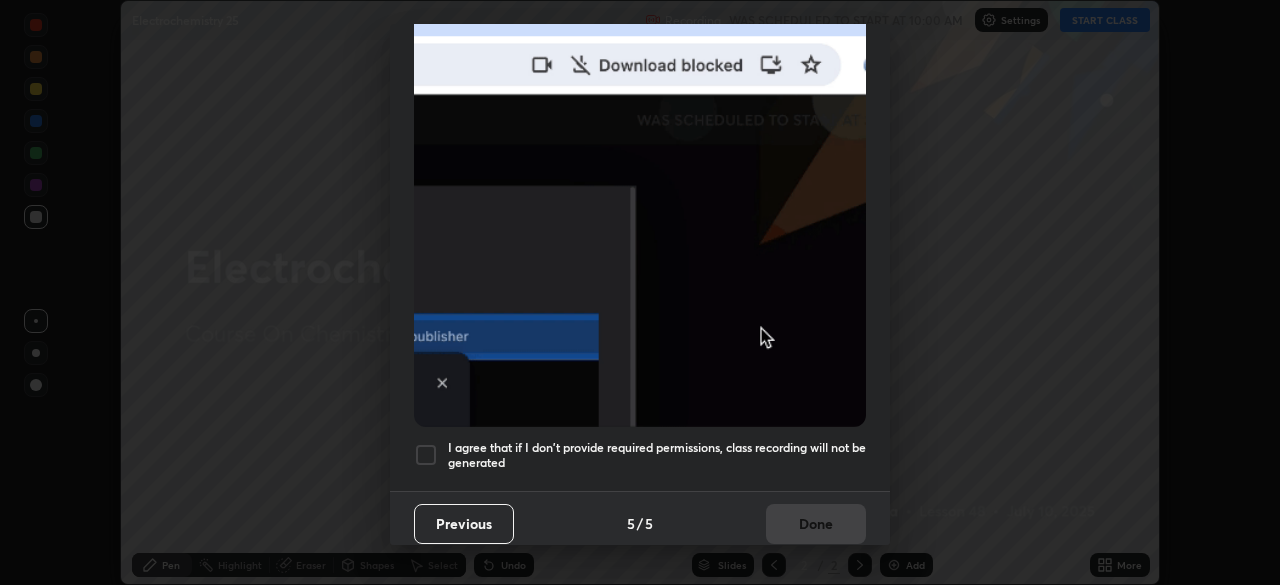 click at bounding box center [426, 455] 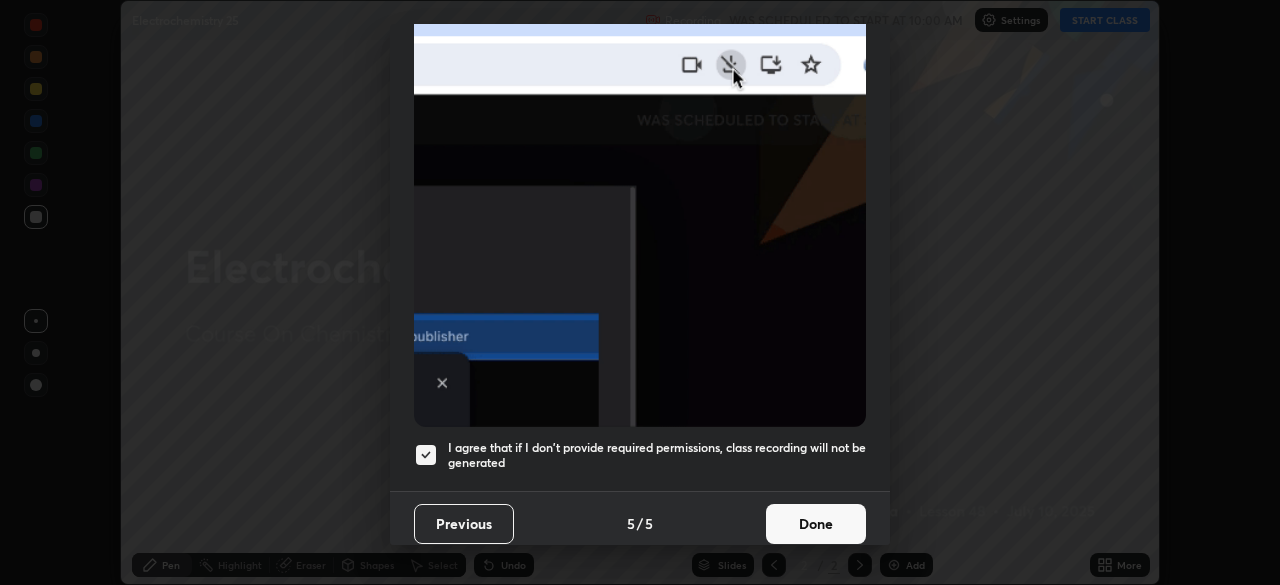 click on "Done" at bounding box center [816, 524] 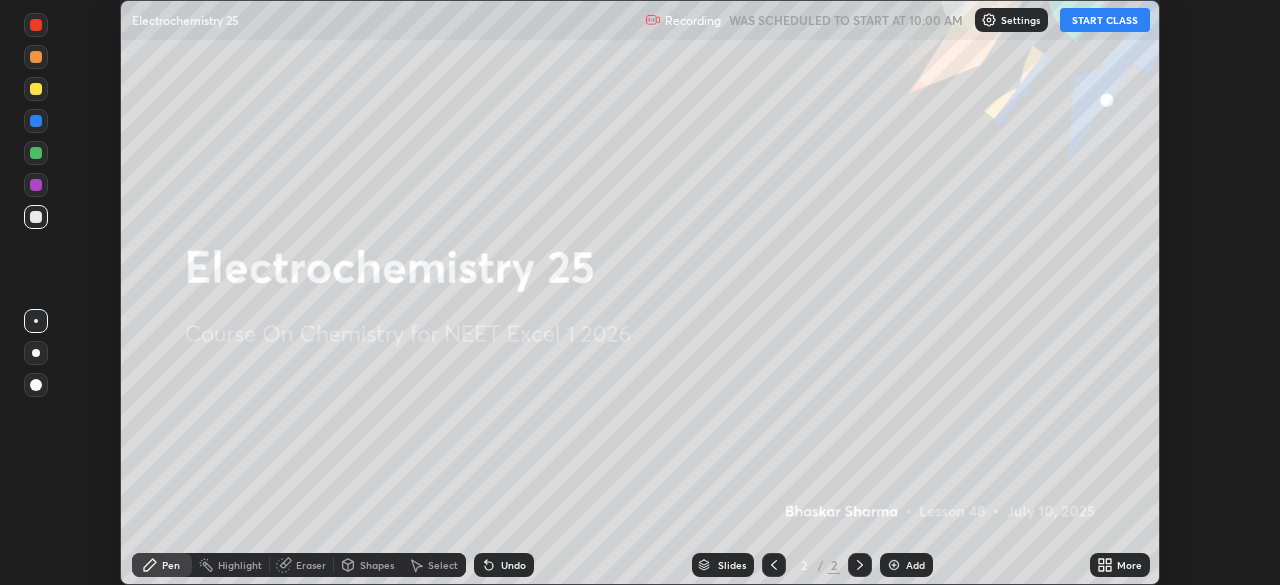 click on "Add" at bounding box center (915, 565) 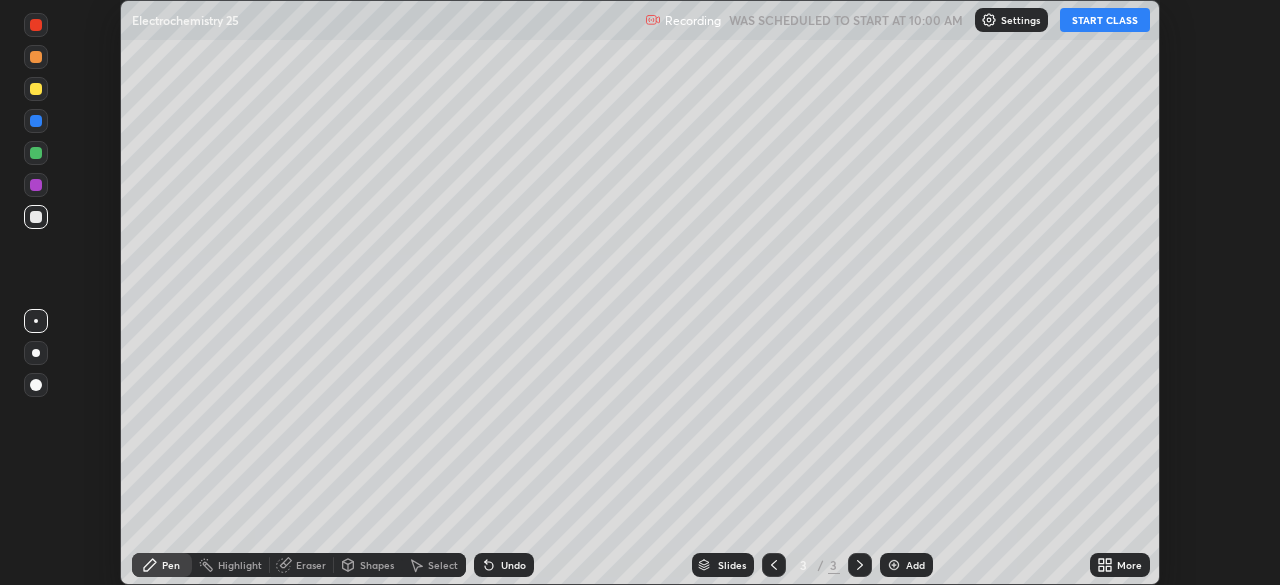 click on "More" at bounding box center (1129, 565) 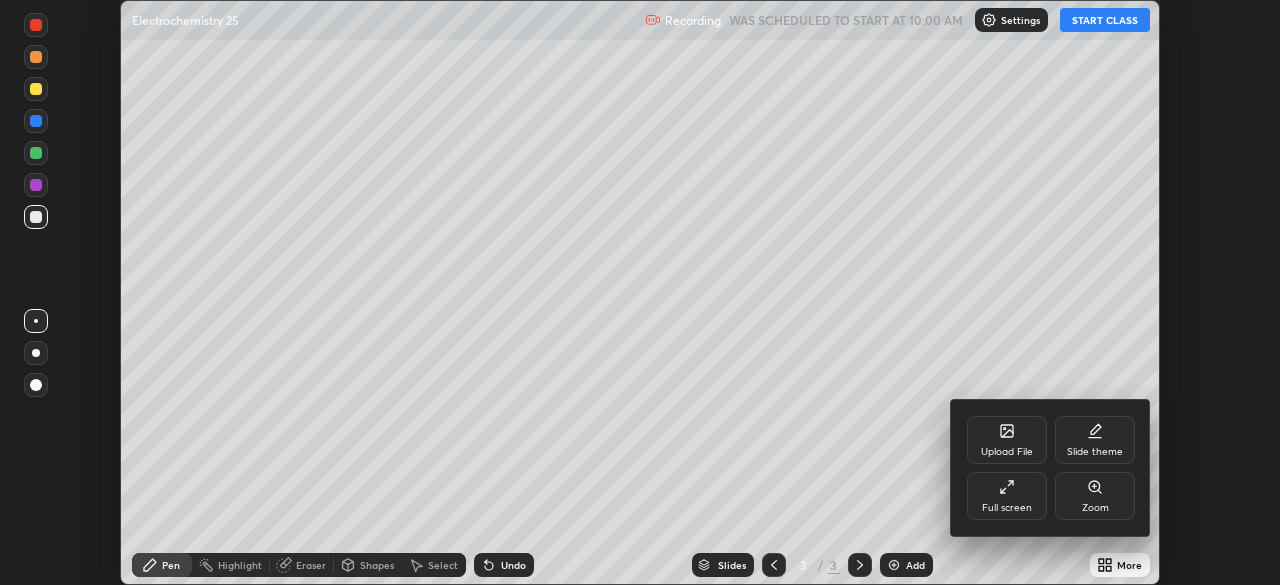 click on "Full screen" at bounding box center [1007, 496] 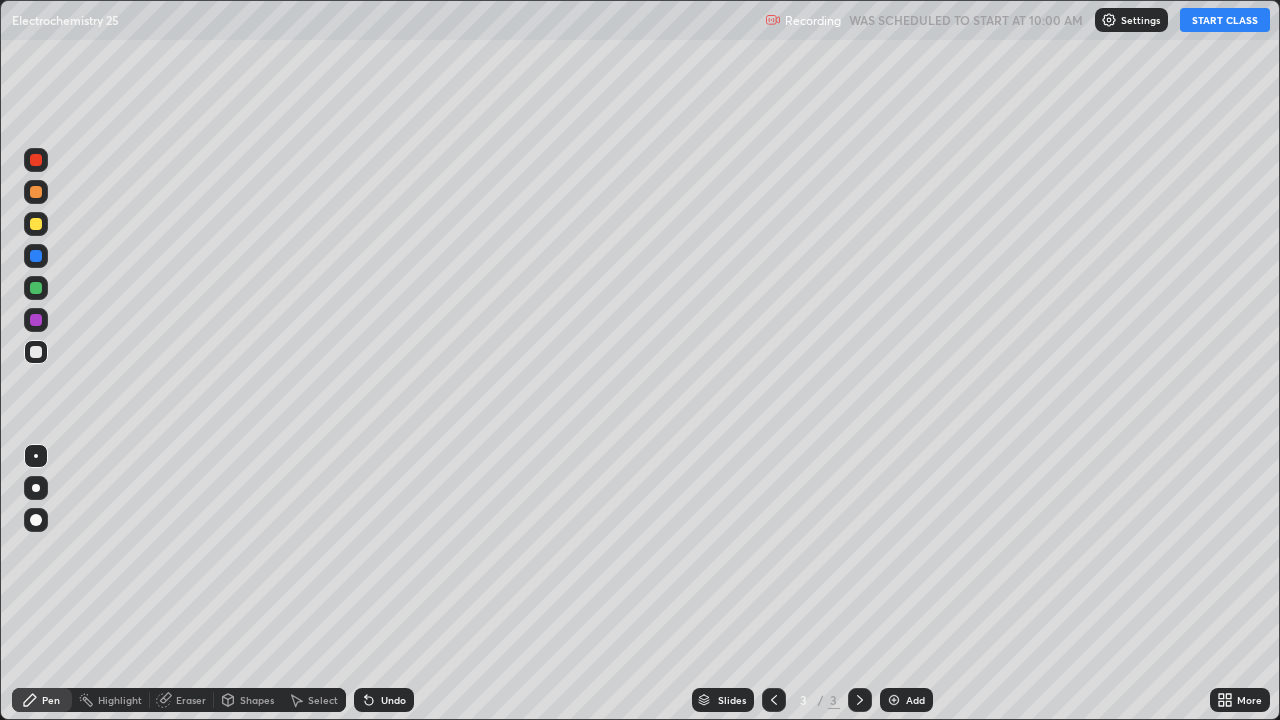 scroll, scrollTop: 99280, scrollLeft: 98720, axis: both 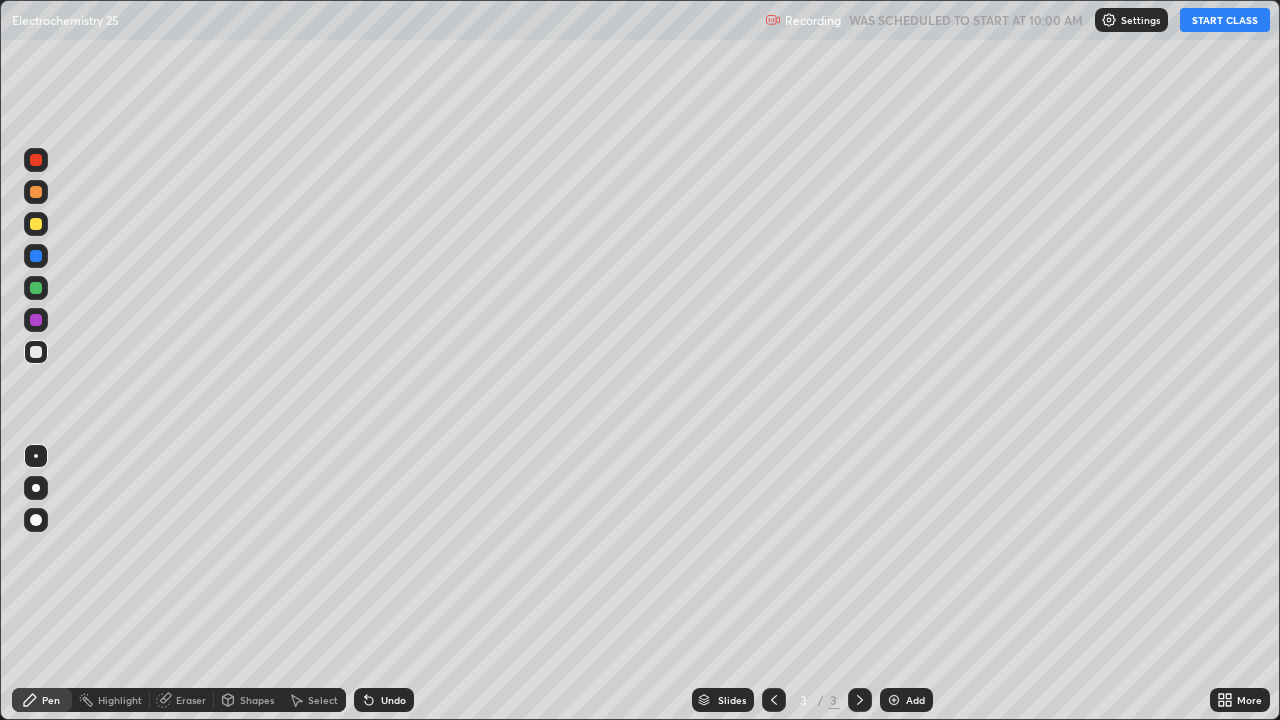 click on "START CLASS" at bounding box center [1225, 20] 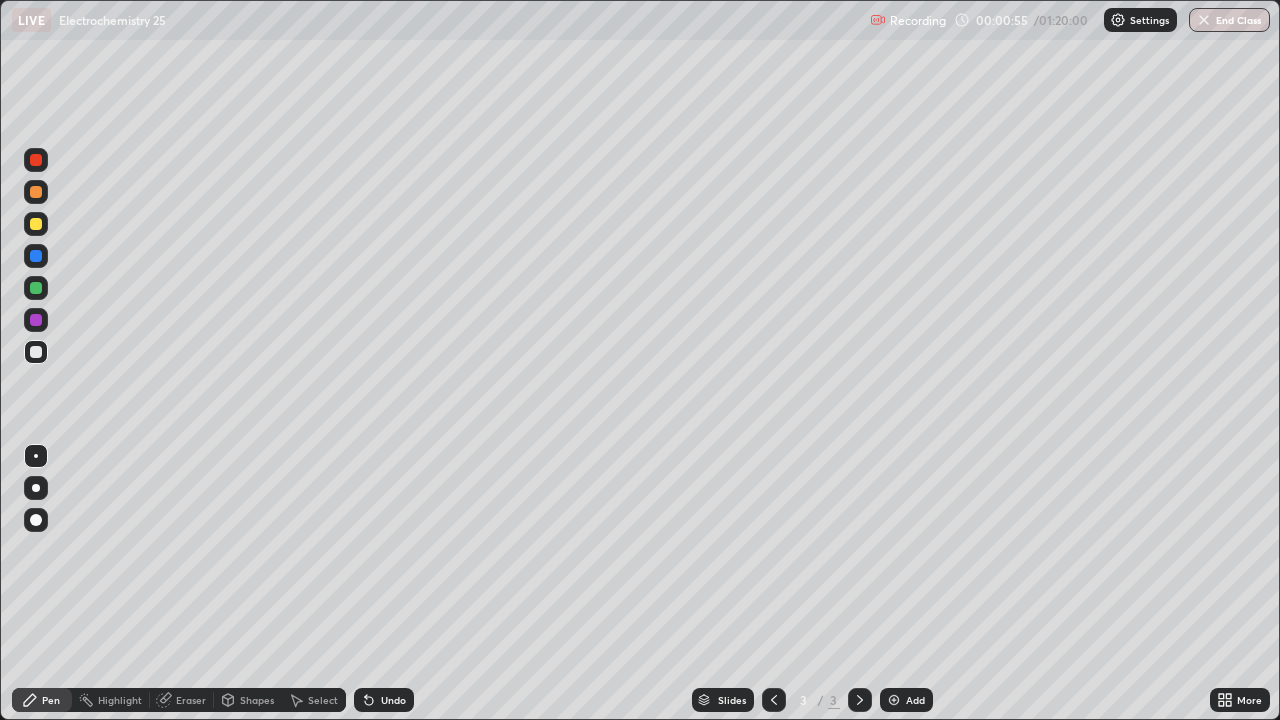 click on "Undo" at bounding box center (393, 700) 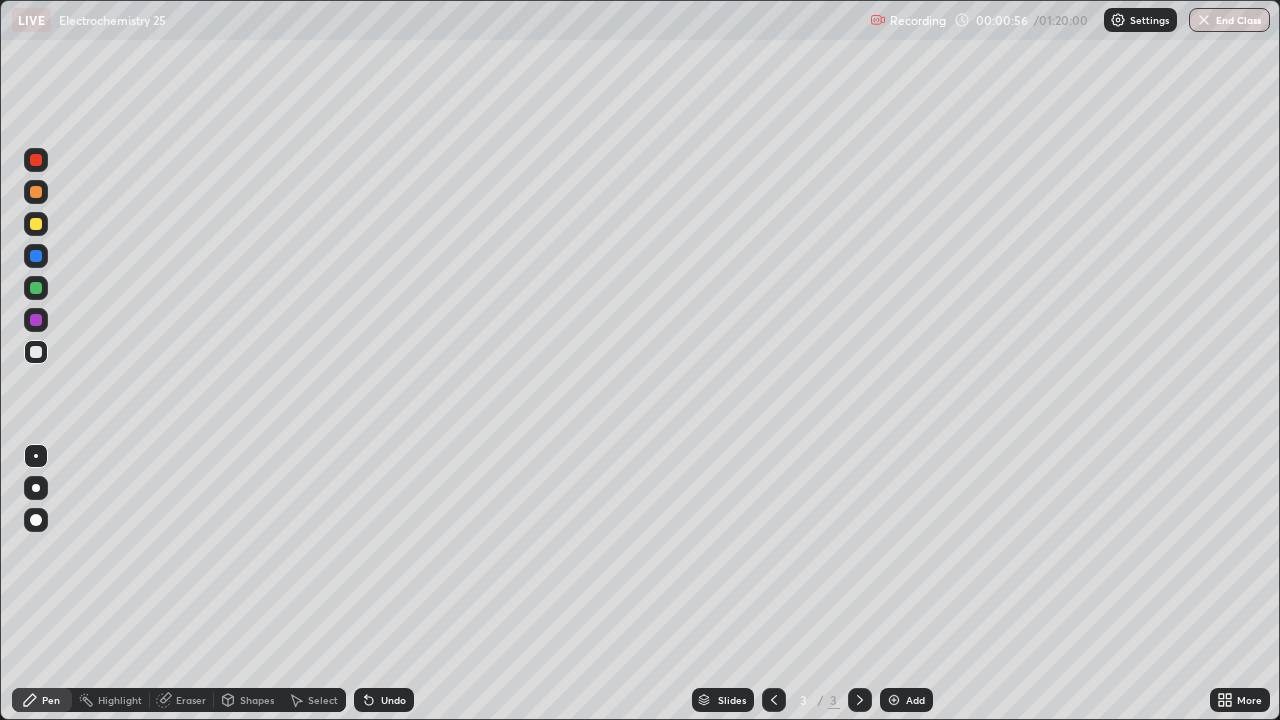click on "Undo" at bounding box center [393, 700] 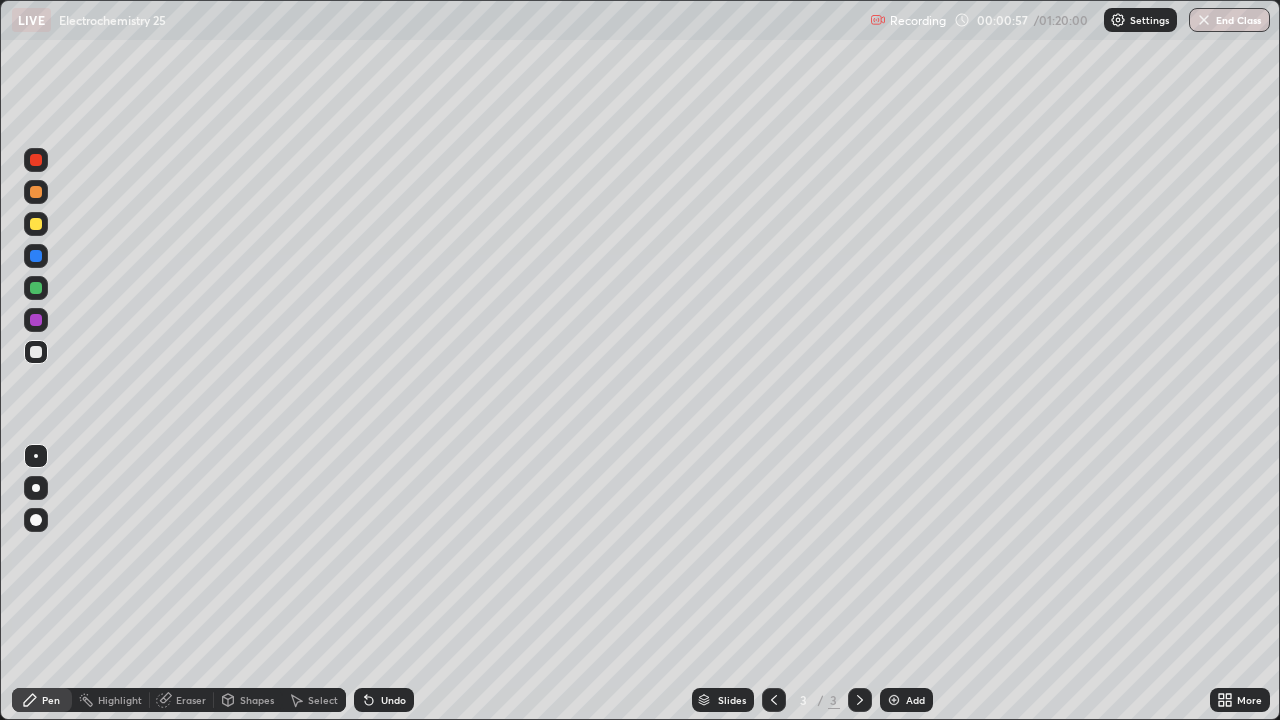 click on "Undo" at bounding box center (393, 700) 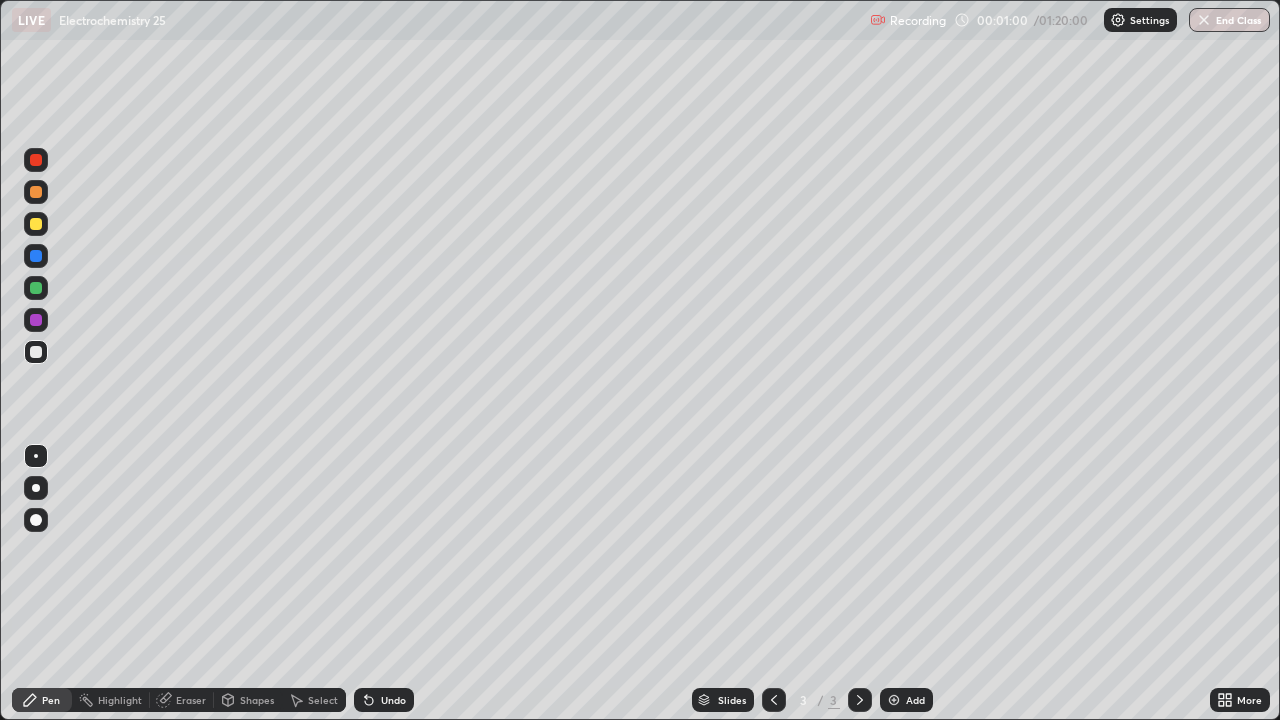 click on "Eraser" at bounding box center (191, 700) 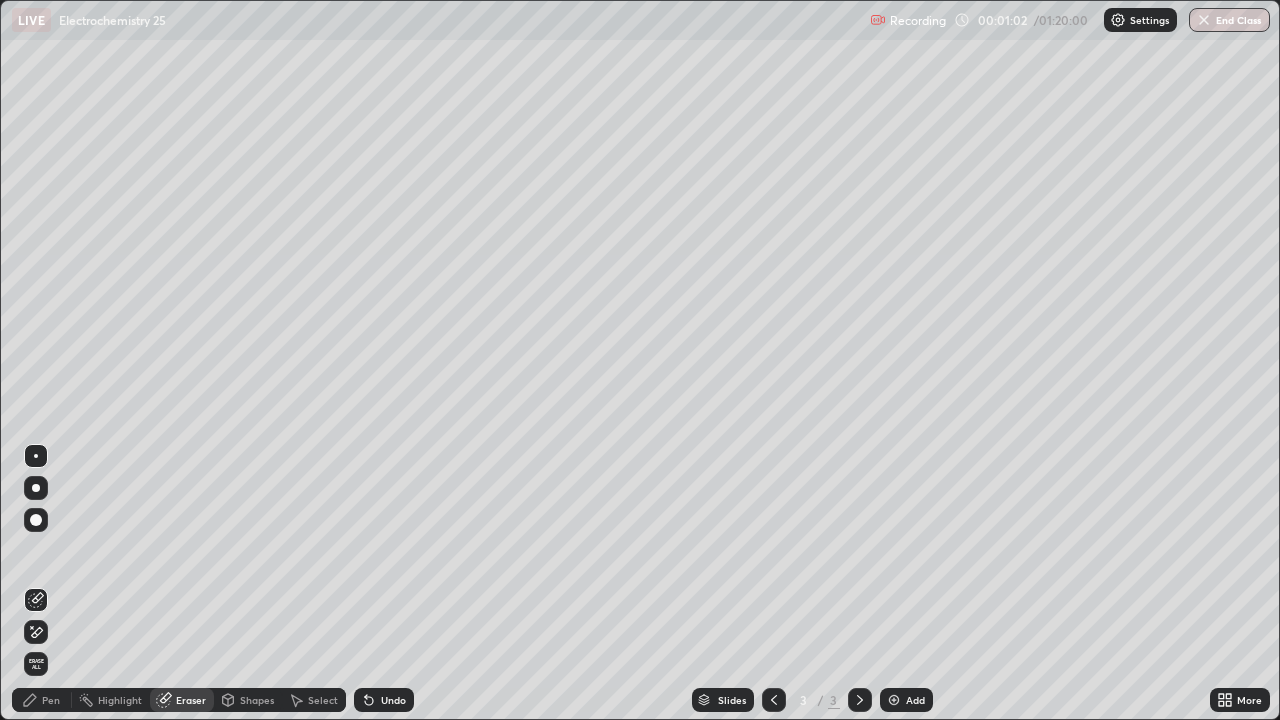 click on "Pen" at bounding box center [51, 700] 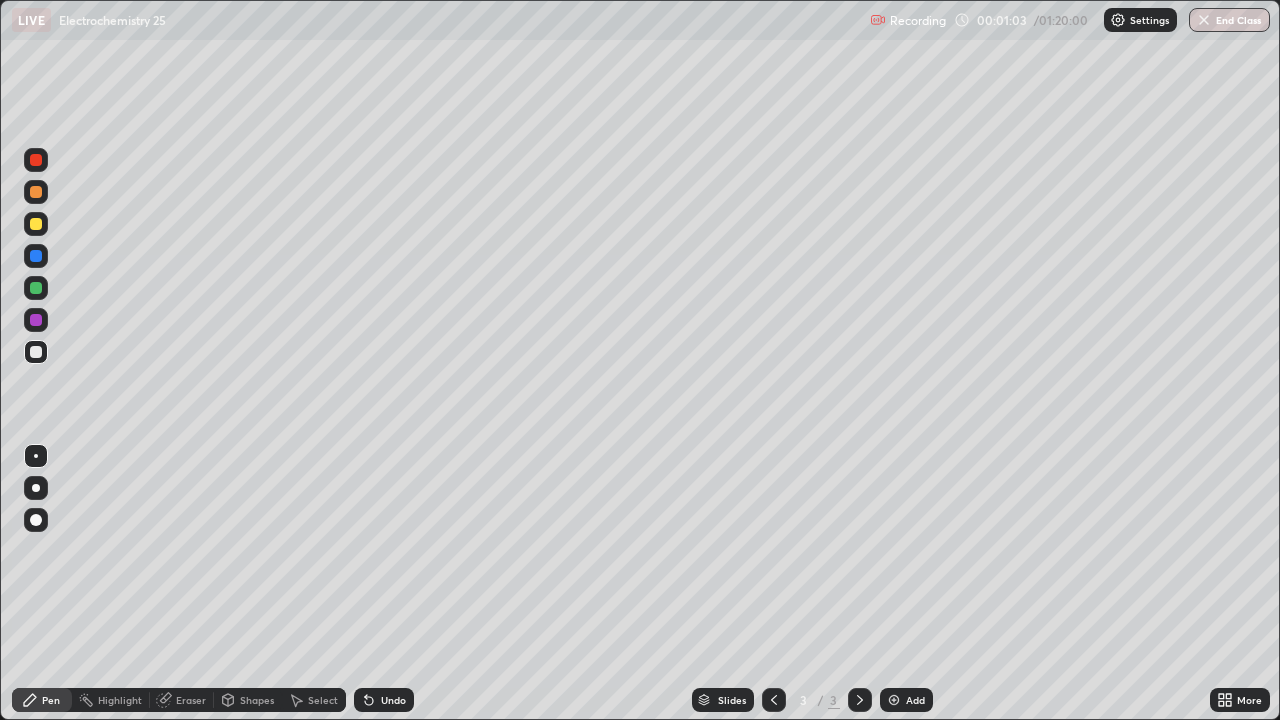 click at bounding box center (36, 224) 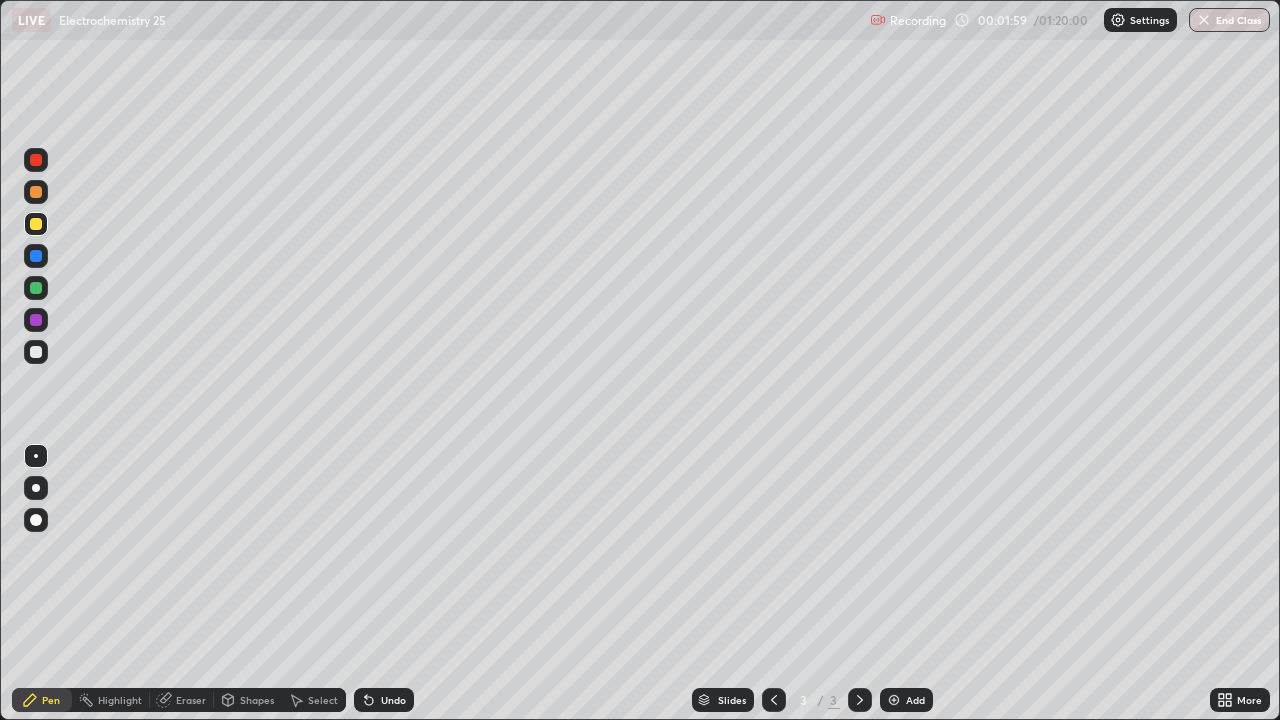 click on "Eraser" at bounding box center [191, 700] 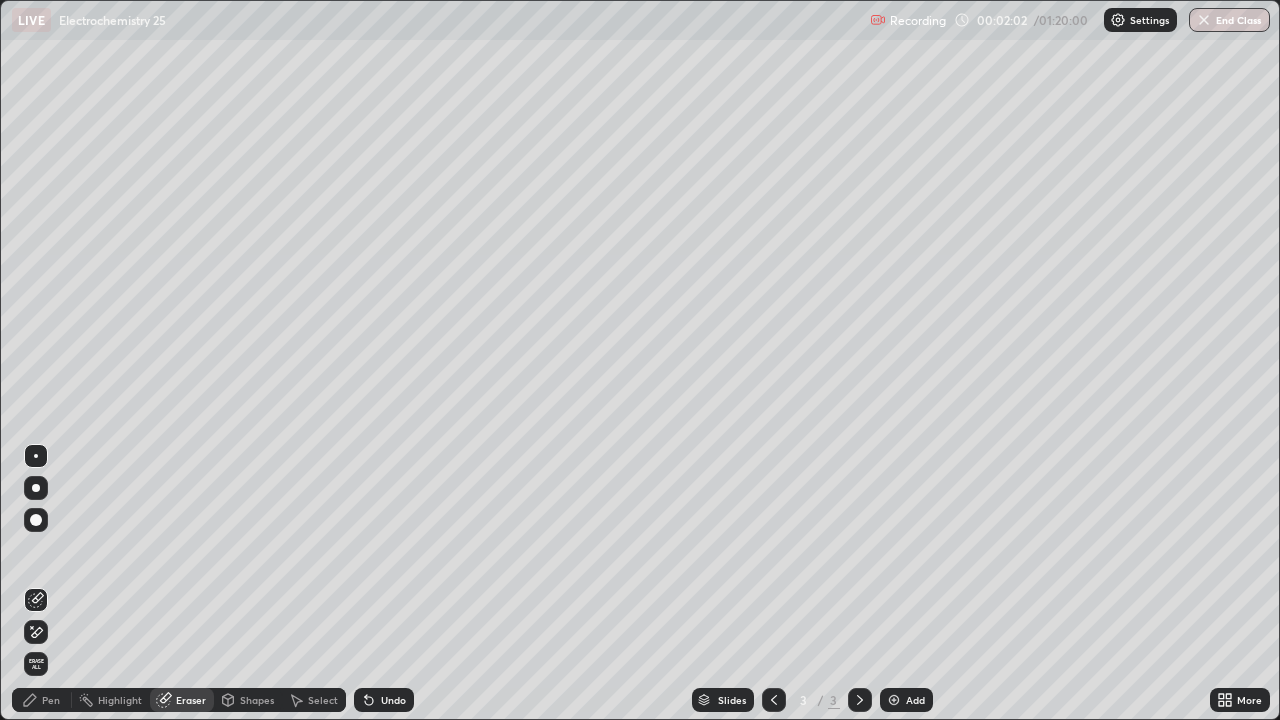 click on "Pen" at bounding box center (51, 700) 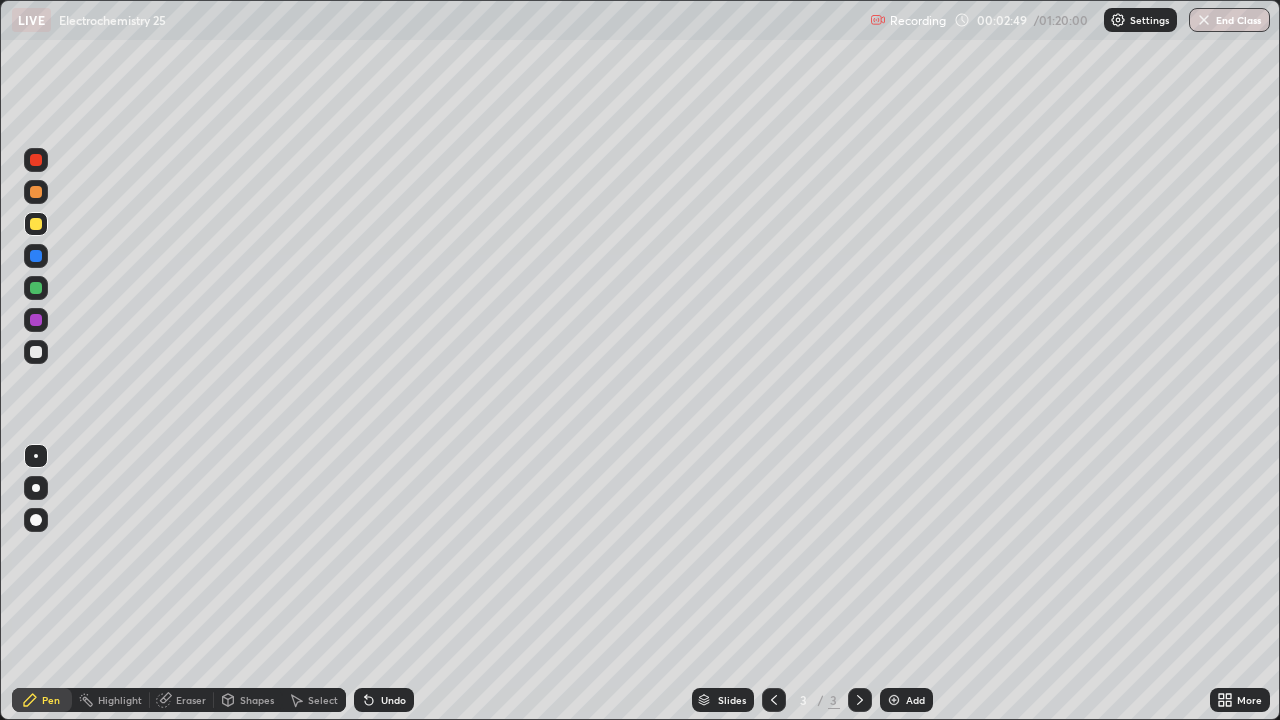 click on "Undo" at bounding box center (393, 700) 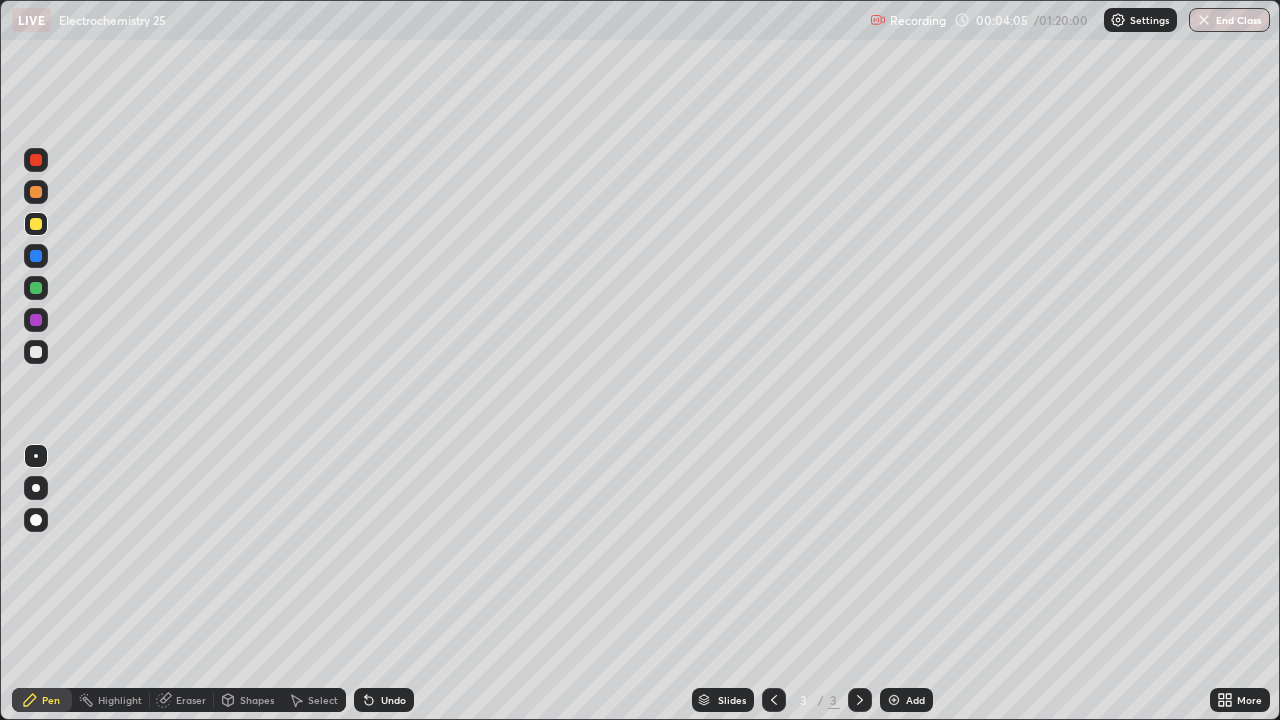 click on "Undo" at bounding box center [380, 700] 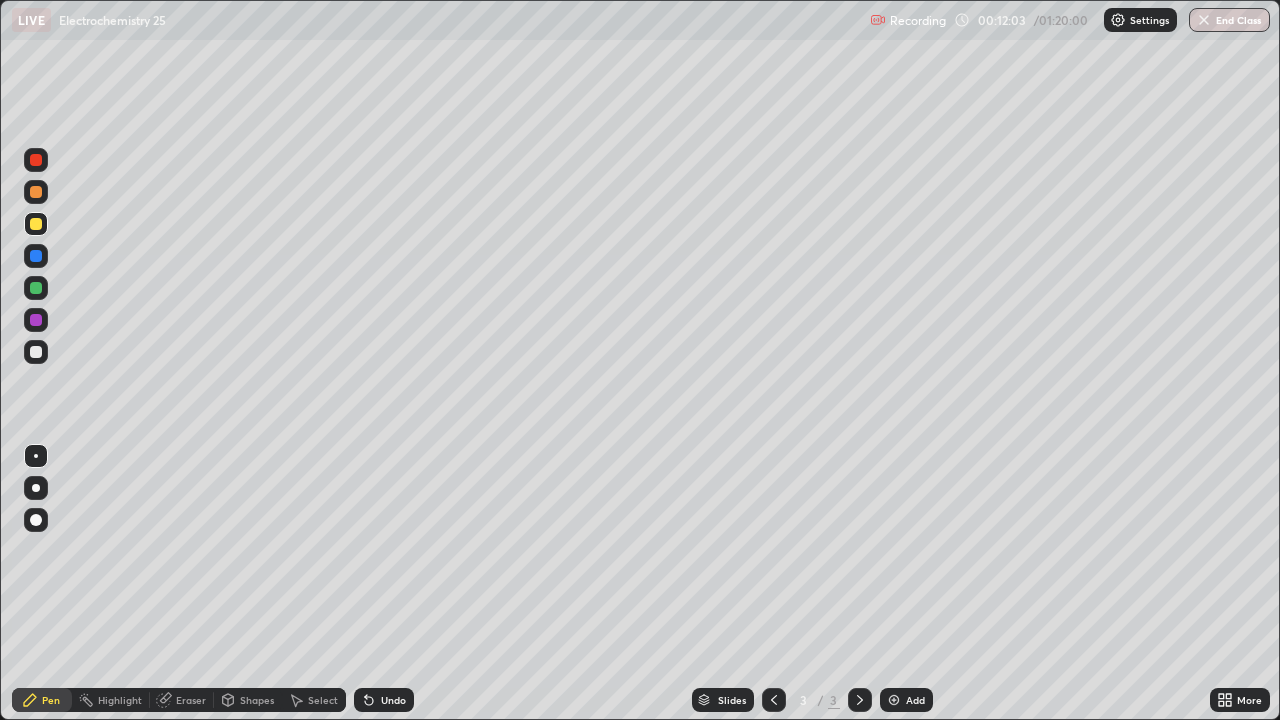 click 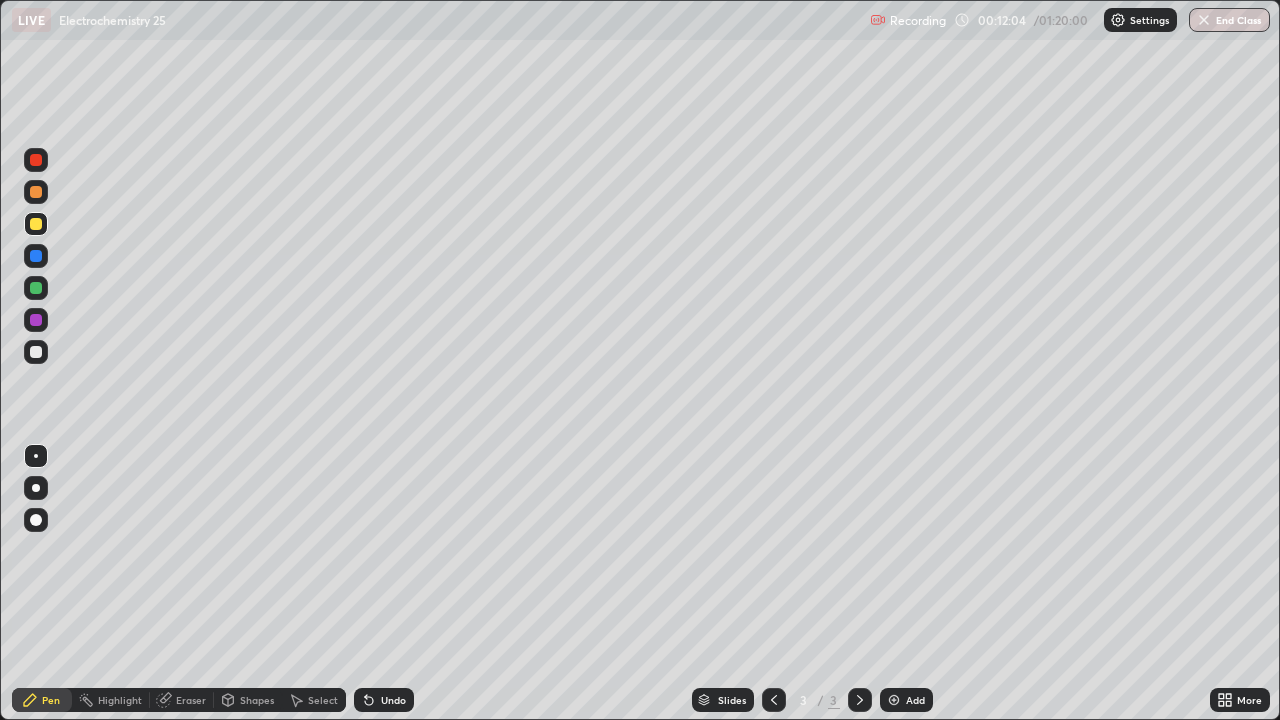 click on "Add" at bounding box center [915, 700] 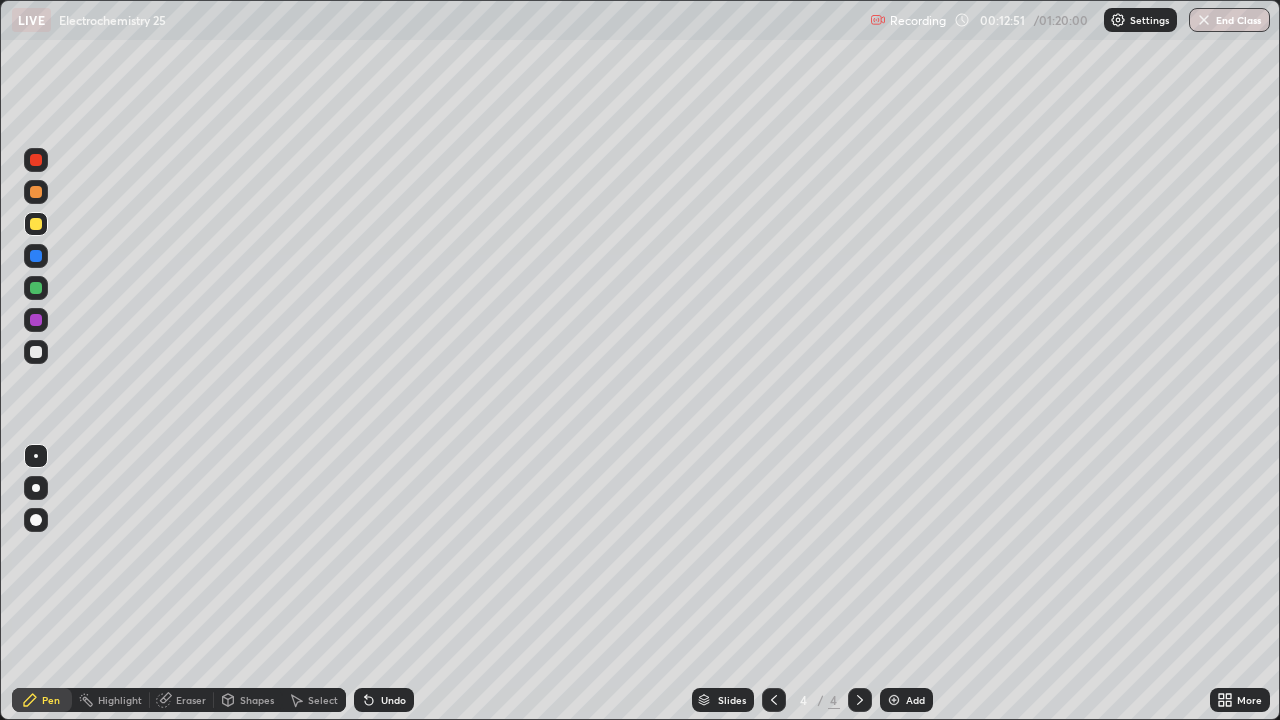 click 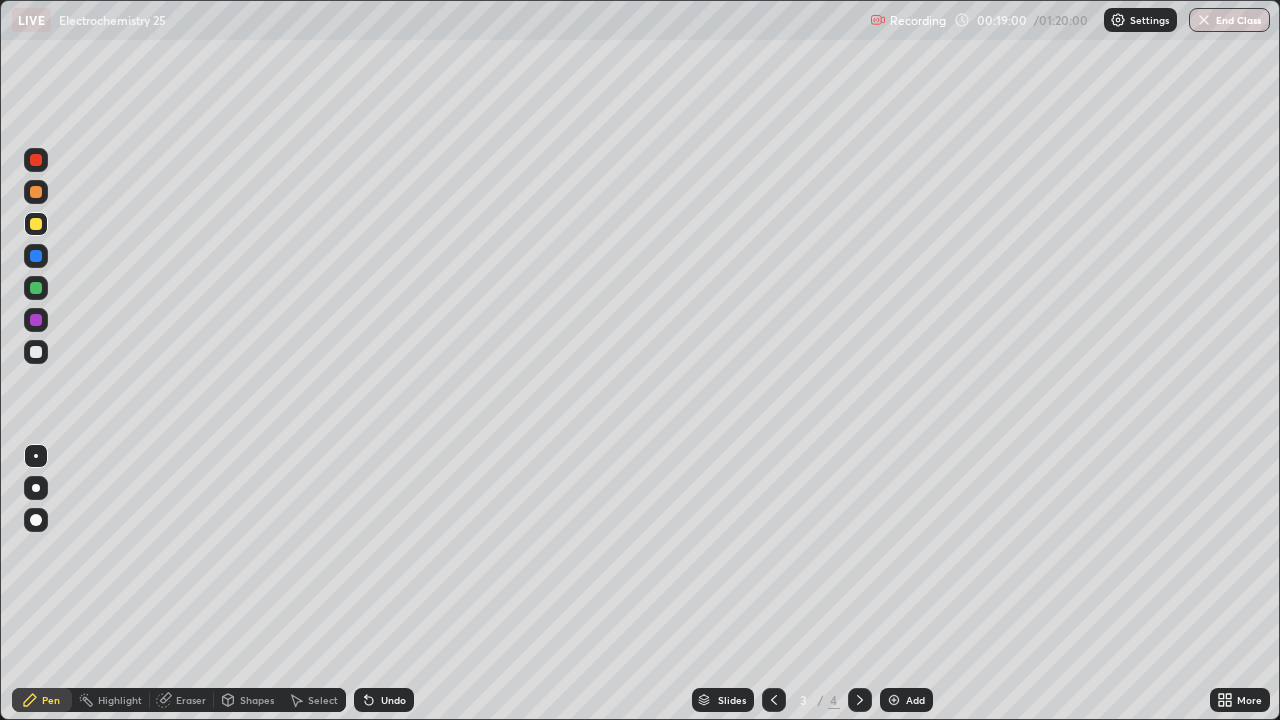 click 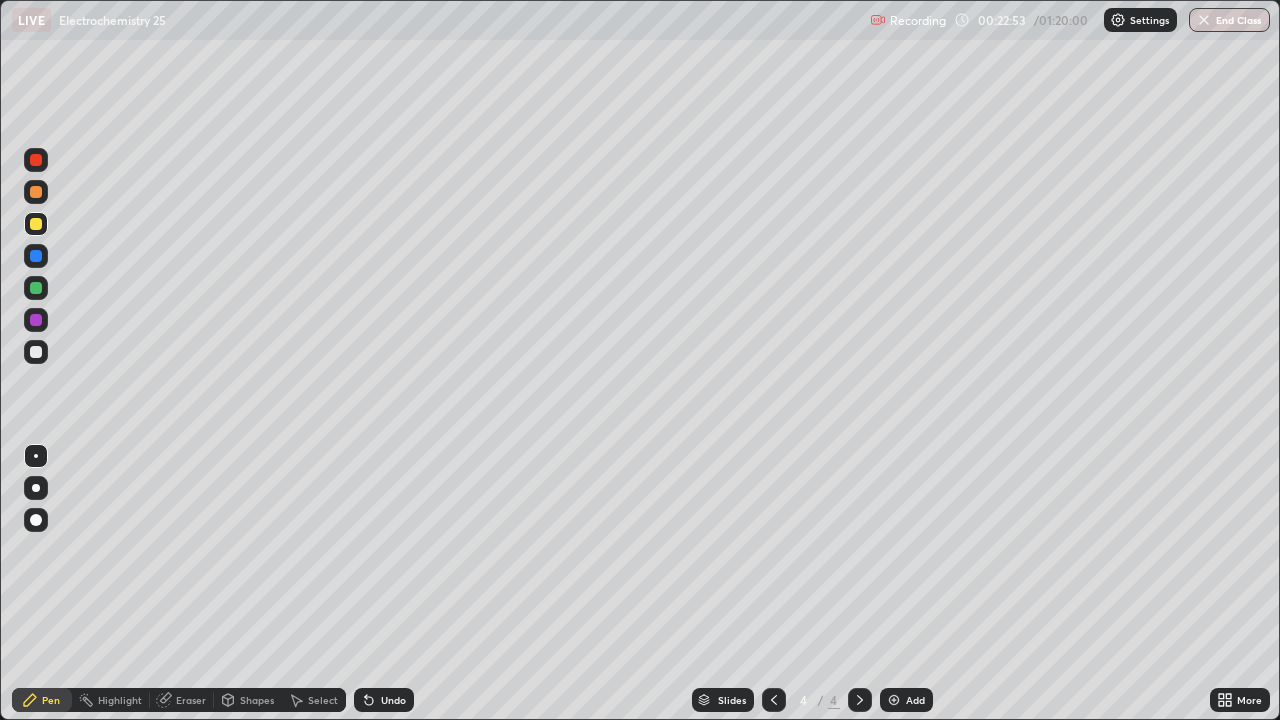 click on "Undo" at bounding box center [393, 700] 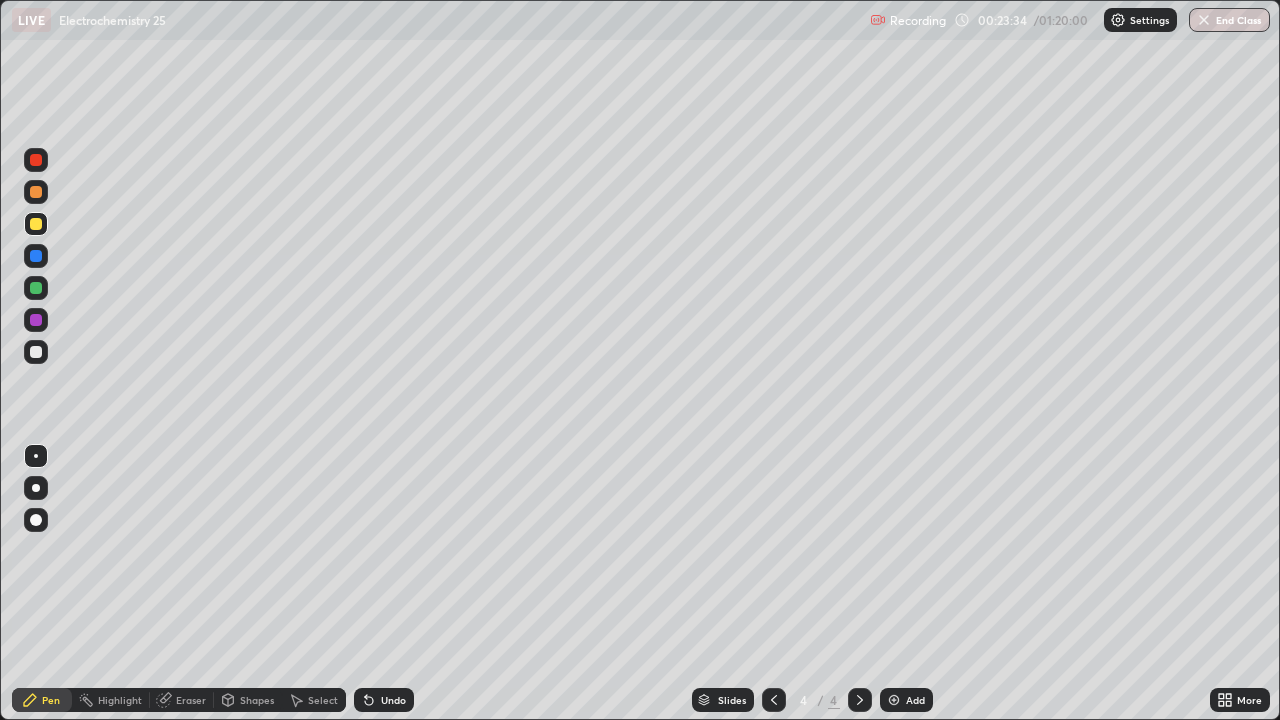 click 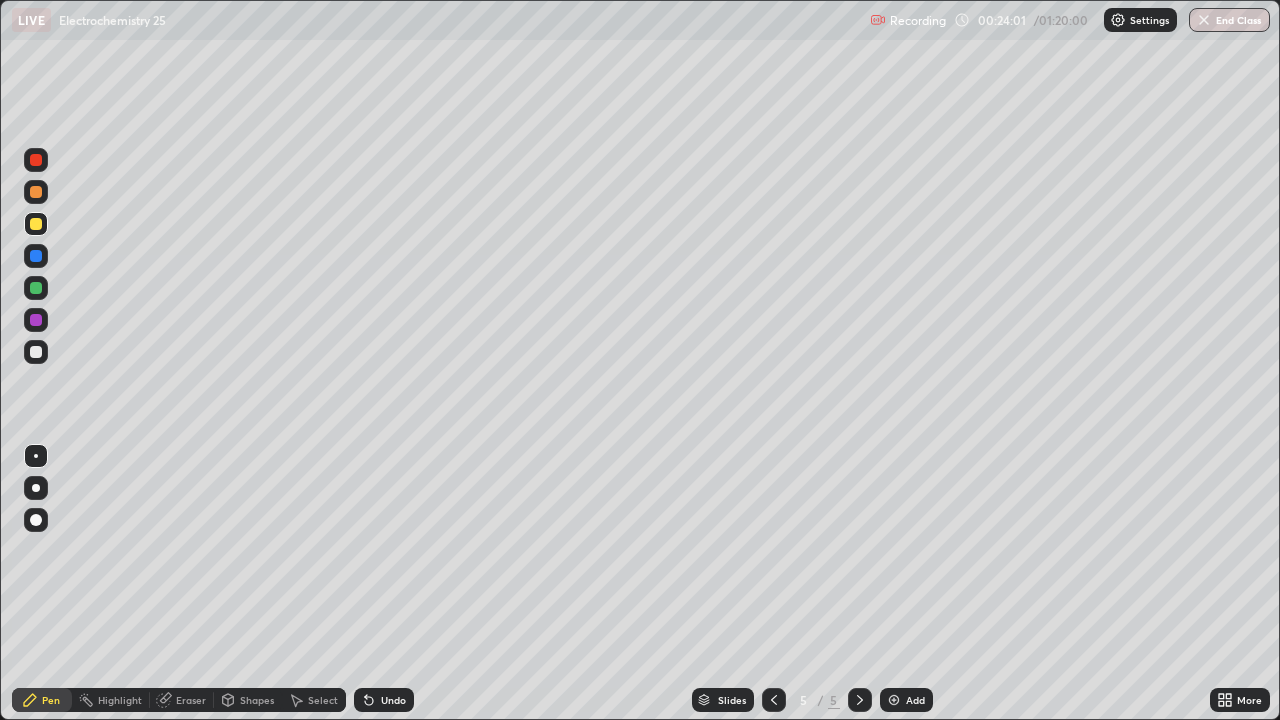 click on "Undo" at bounding box center [393, 700] 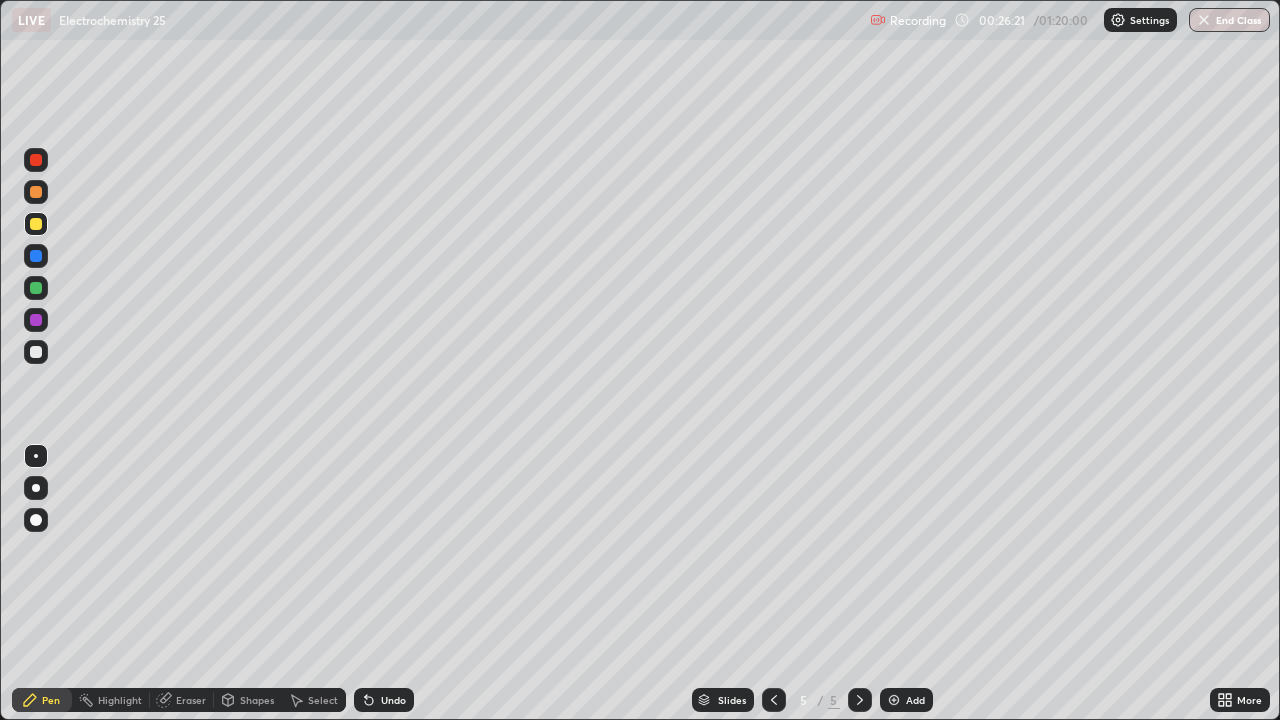 click on "Undo" at bounding box center [384, 700] 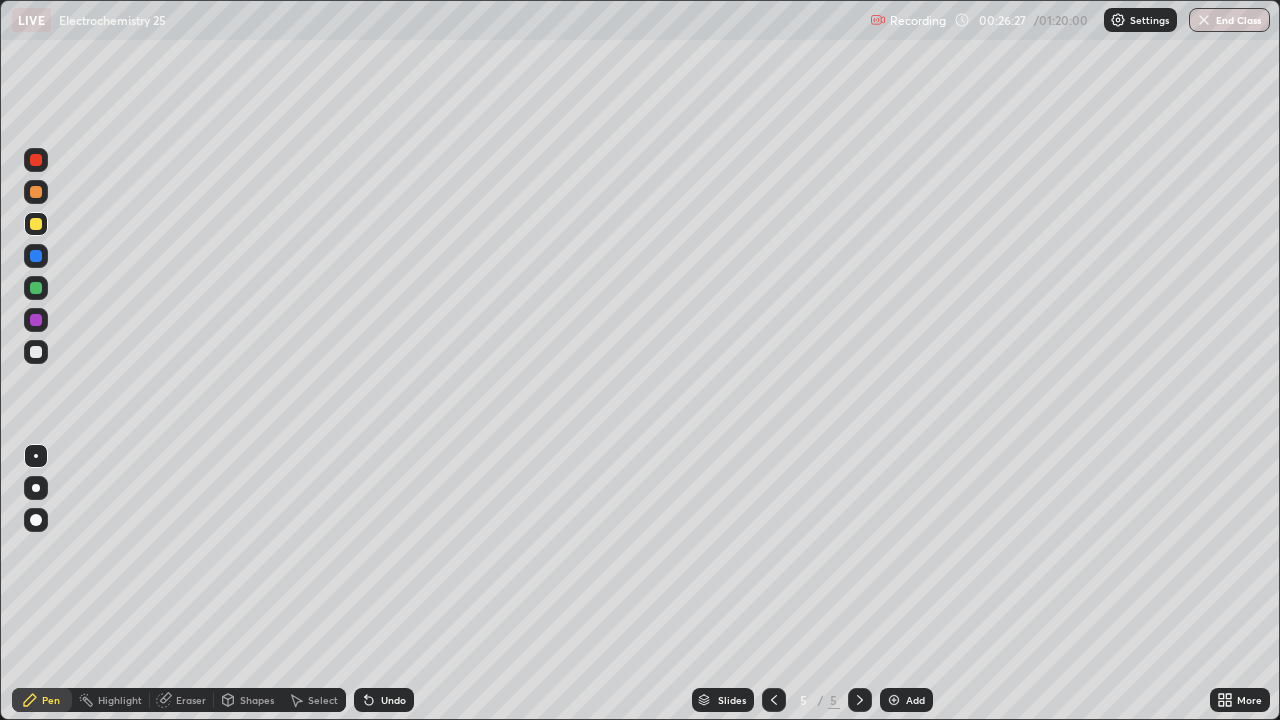 click on "Undo" at bounding box center [393, 700] 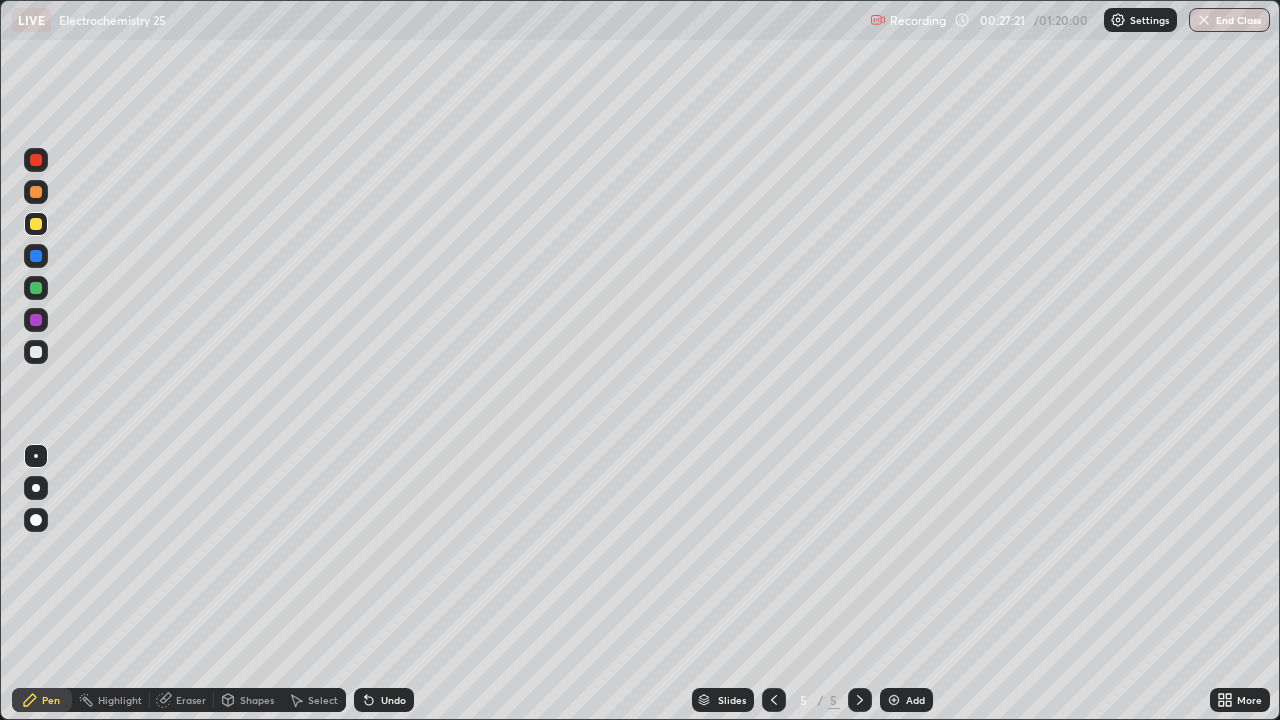 click at bounding box center [36, 256] 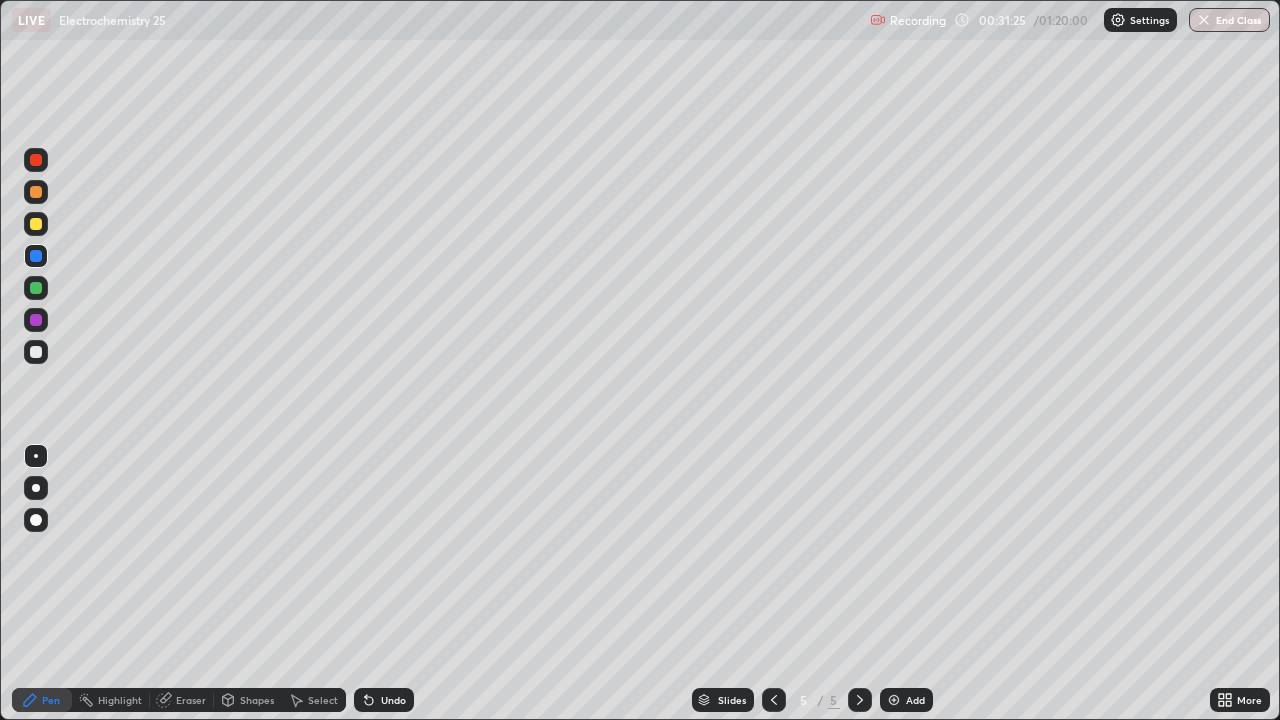 click on "Undo" at bounding box center (393, 700) 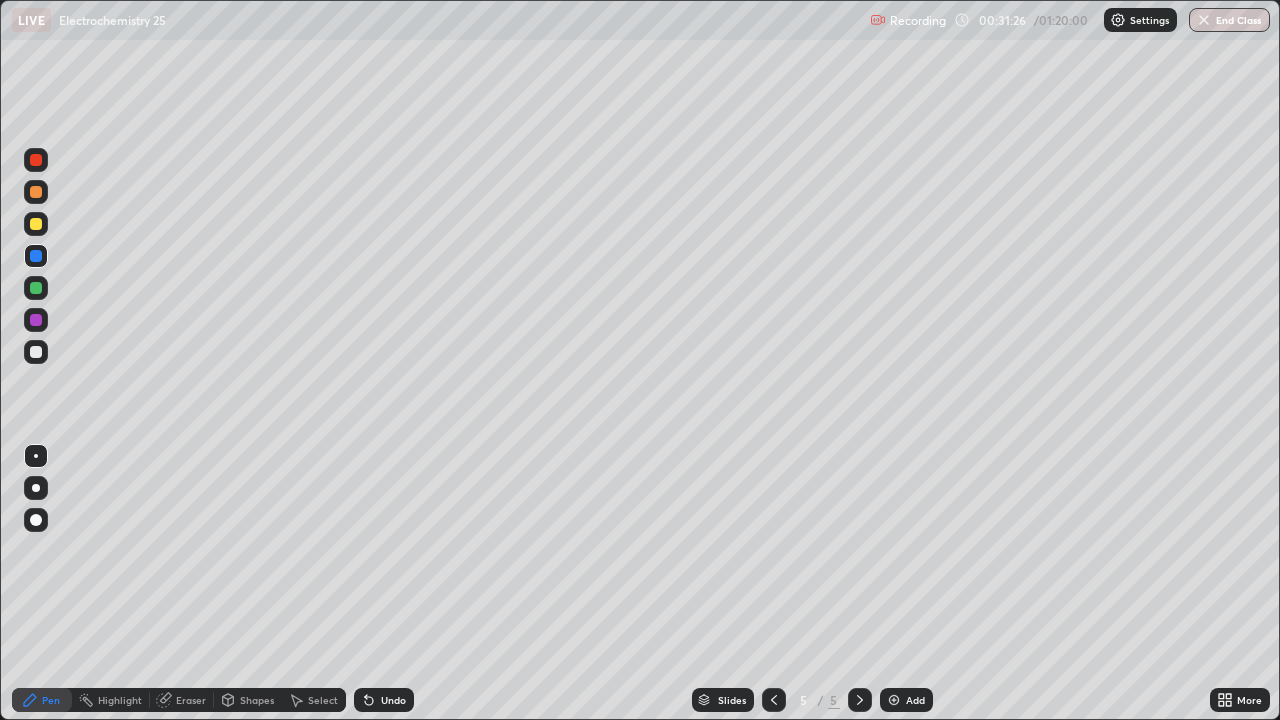 click on "Undo" at bounding box center [393, 700] 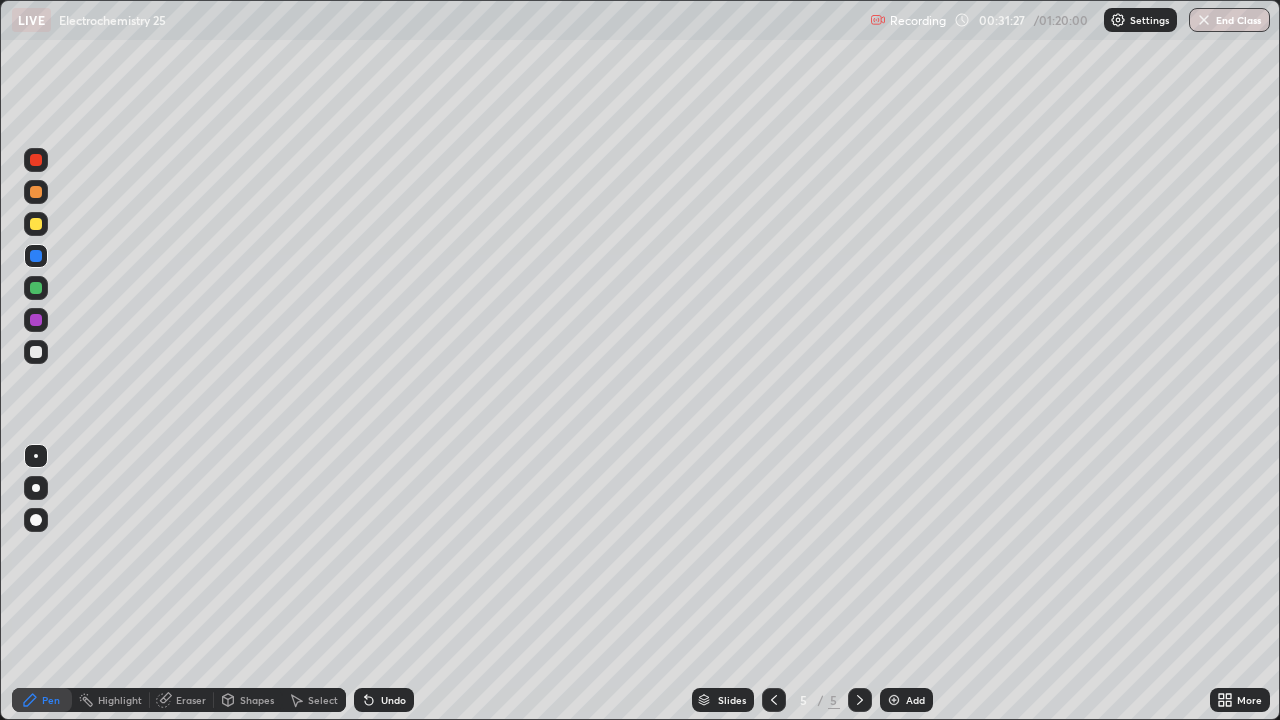 click at bounding box center (36, 352) 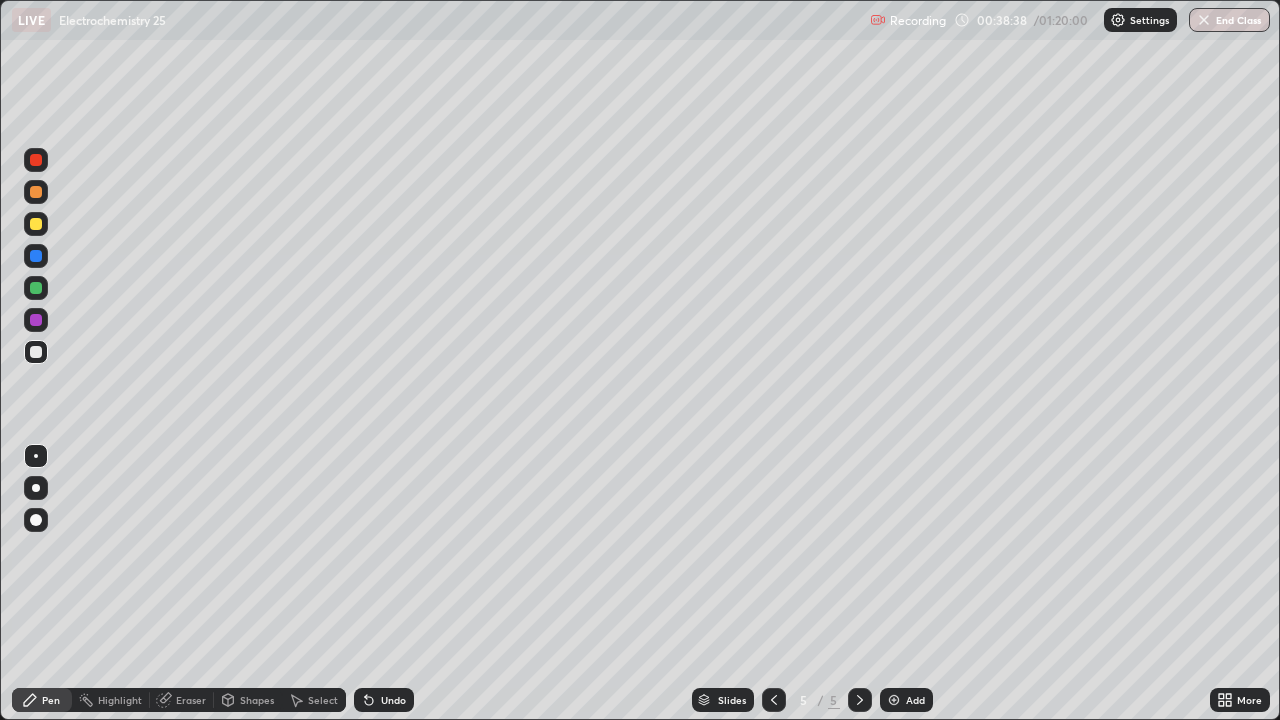 click 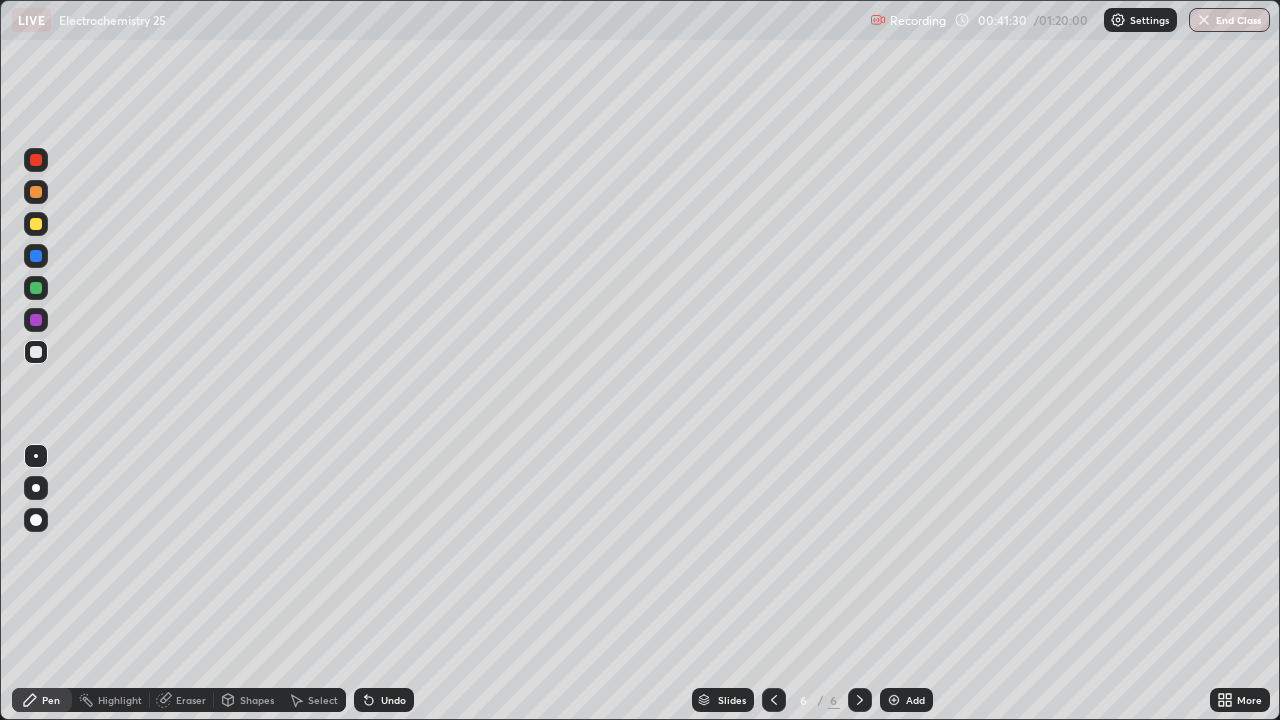 click on "Undo" at bounding box center (393, 700) 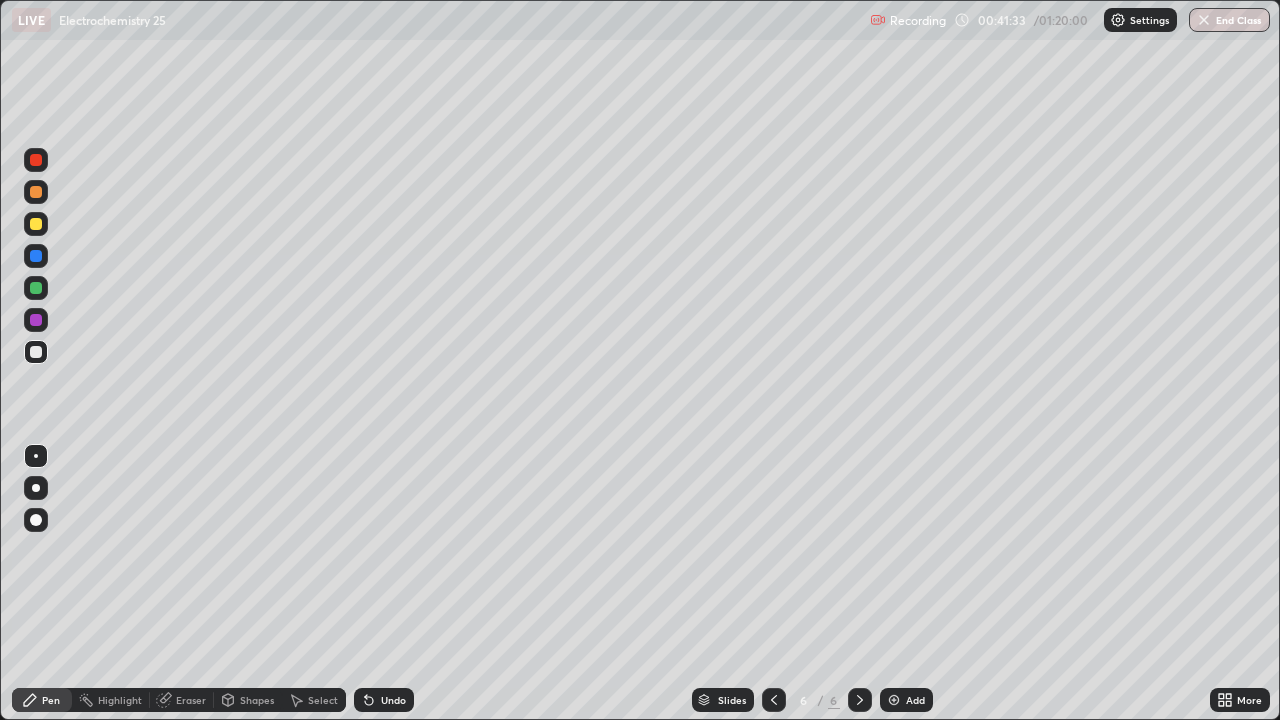 click on "Eraser" at bounding box center (191, 700) 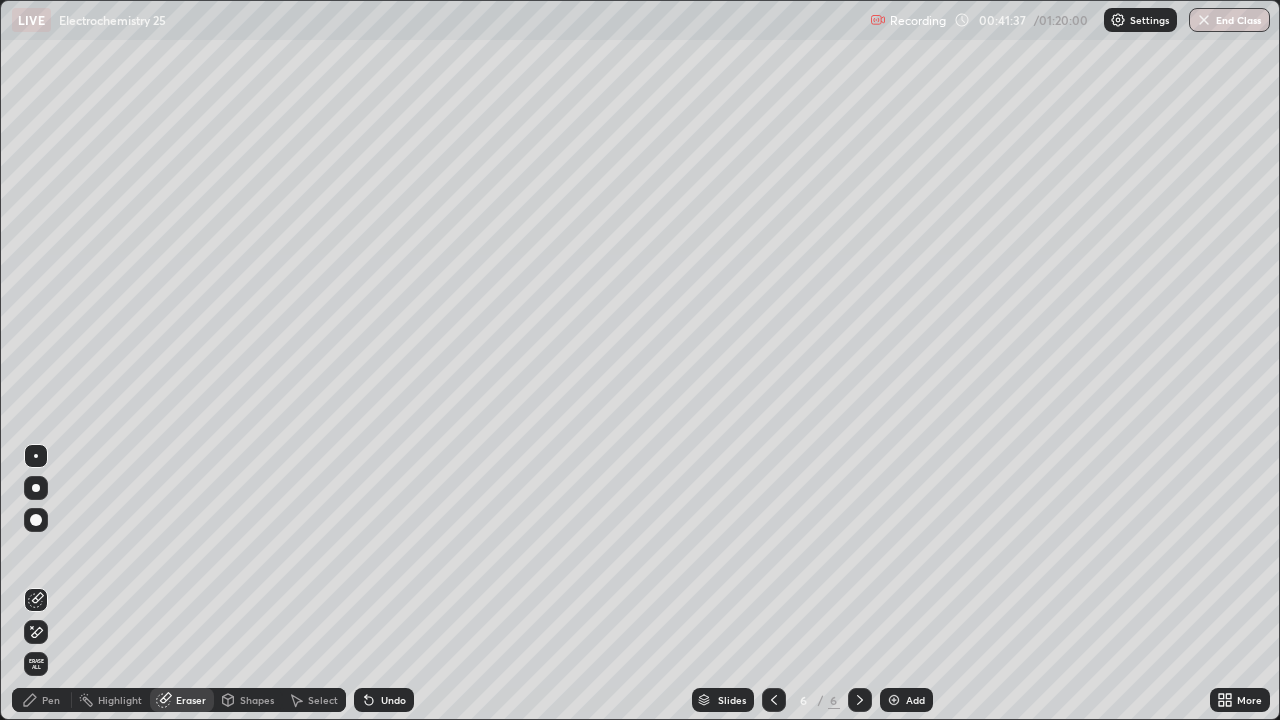 click on "Pen" at bounding box center [51, 700] 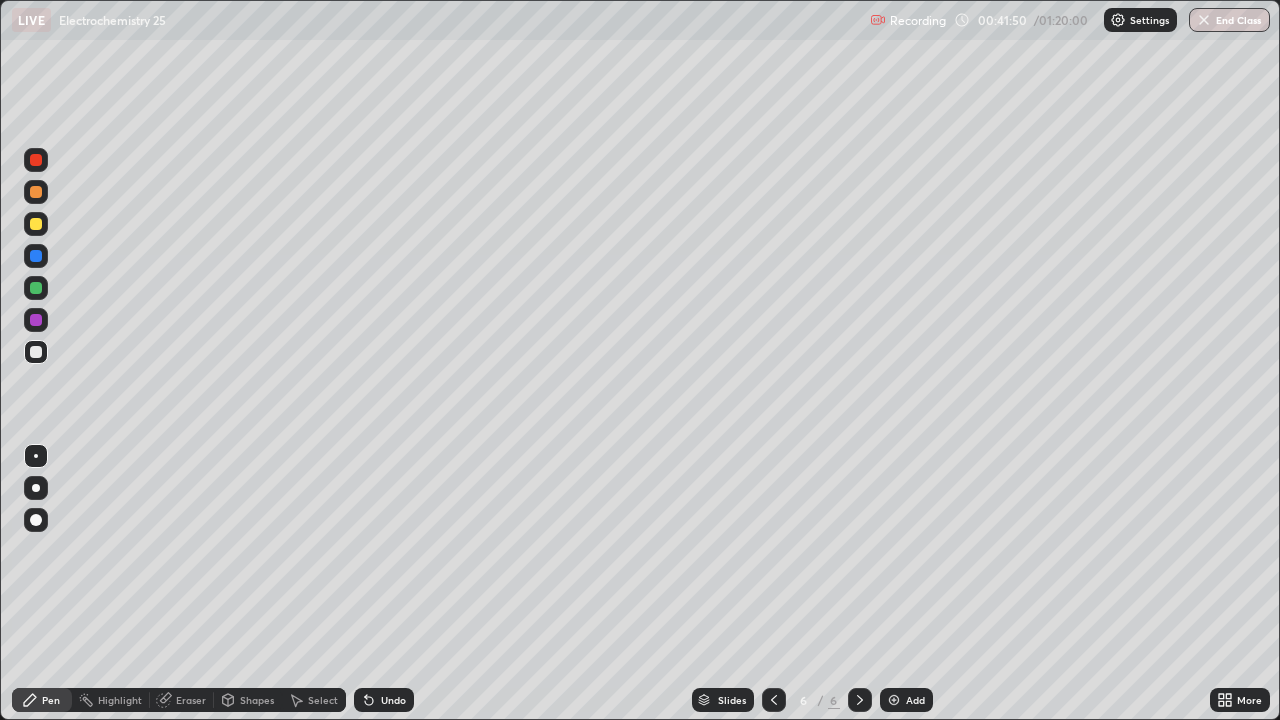 click on "Undo" at bounding box center [393, 700] 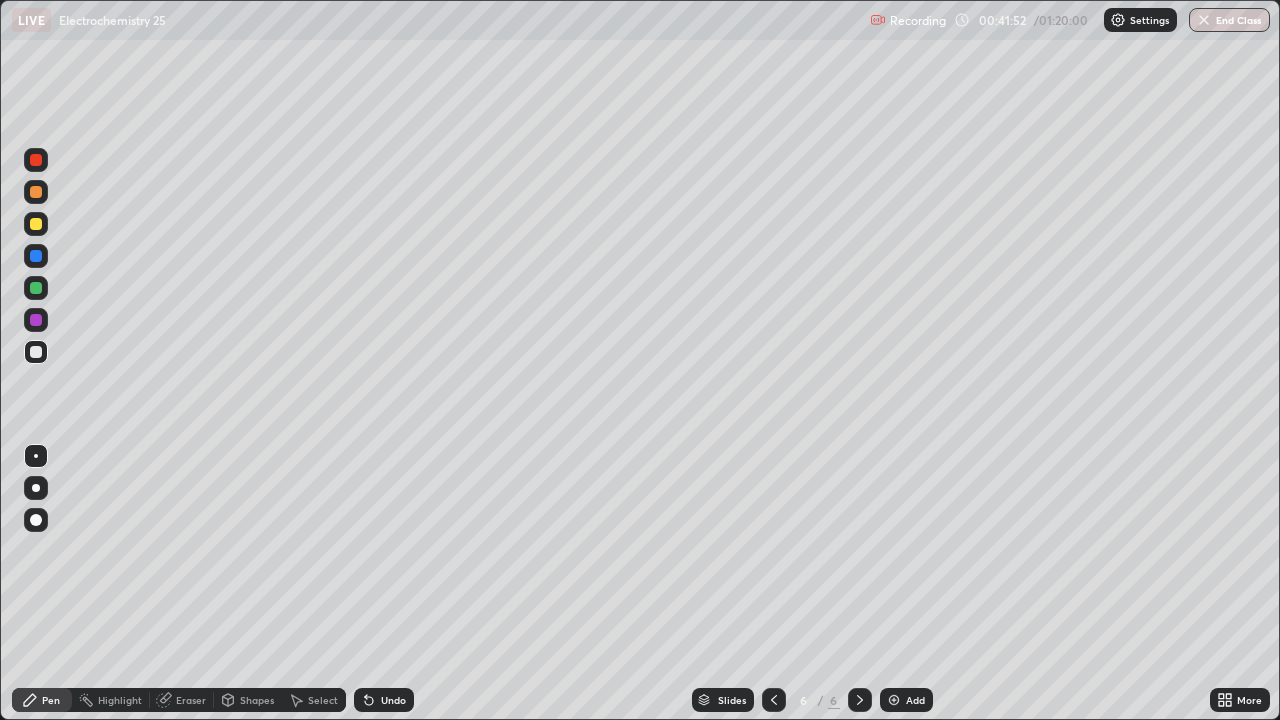 click on "Undo" at bounding box center (393, 700) 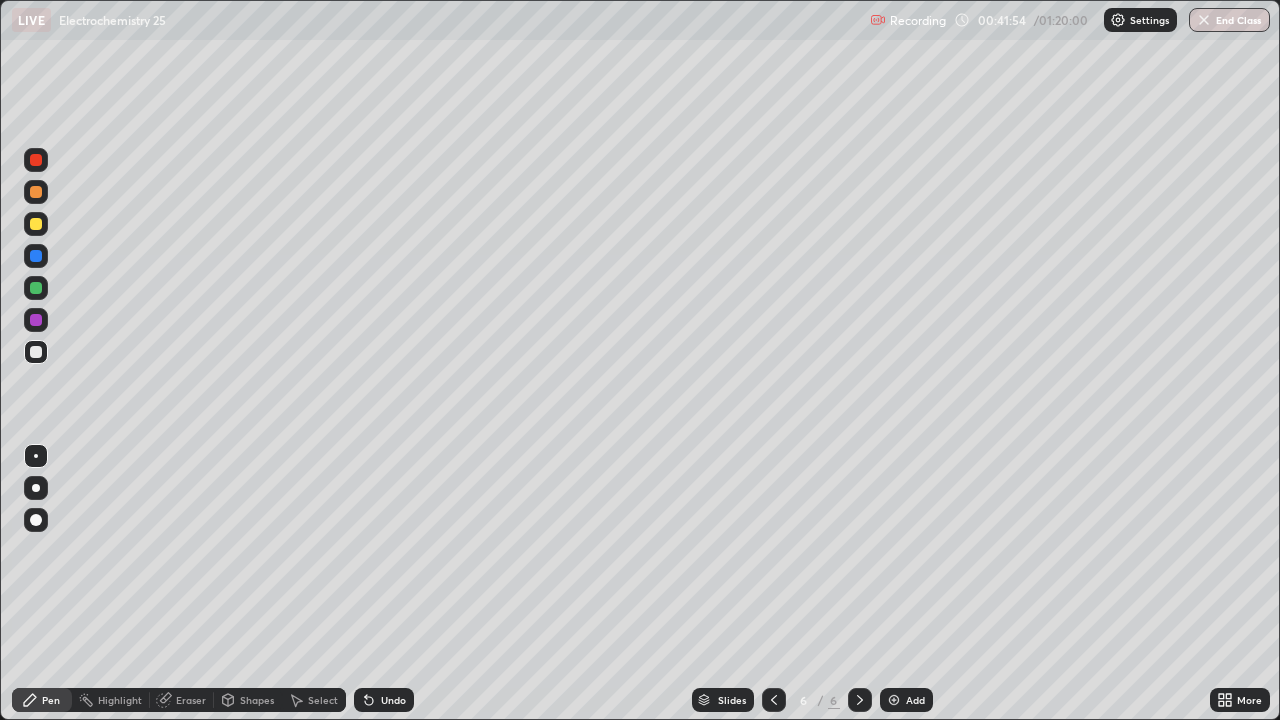 click on "Eraser" at bounding box center [191, 700] 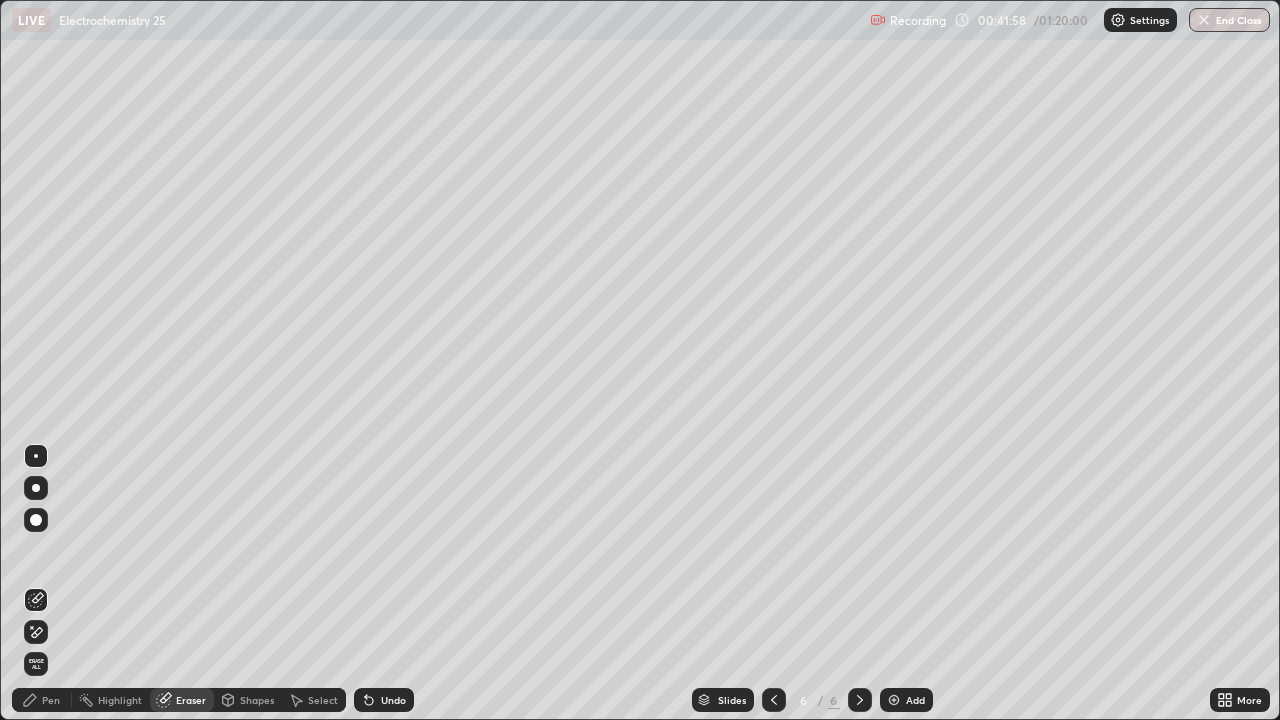 click on "Pen" at bounding box center (51, 700) 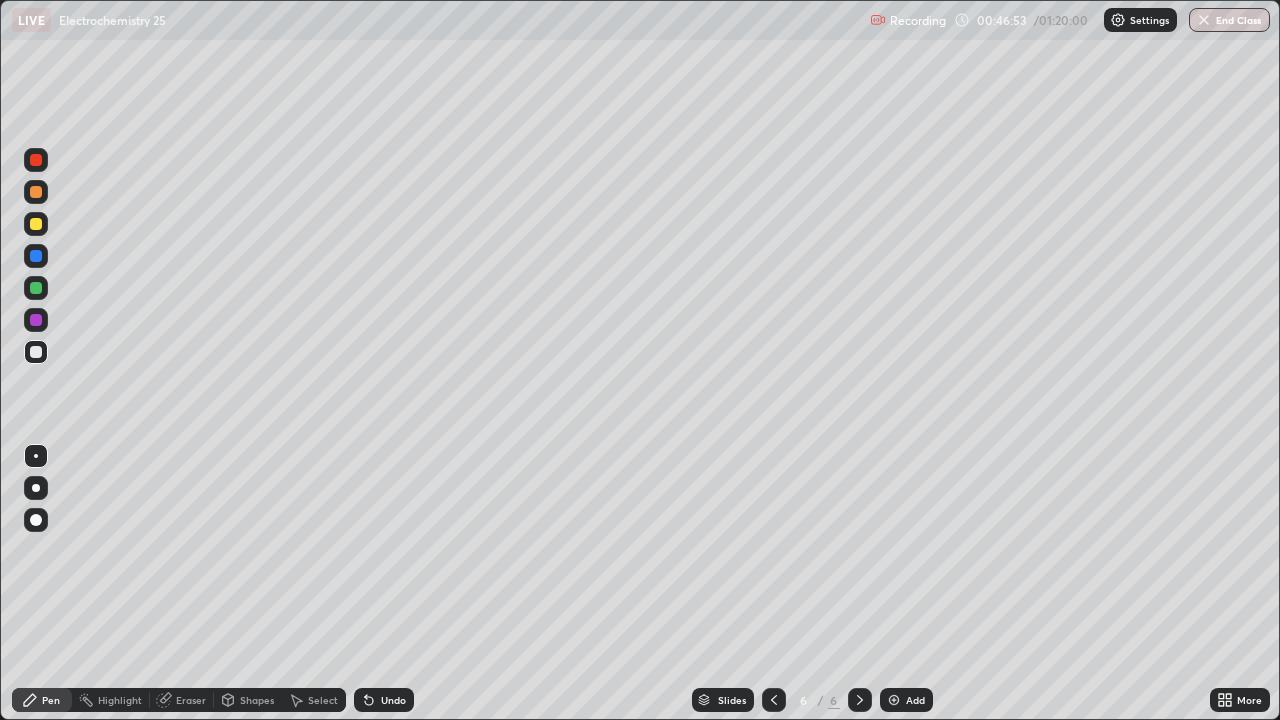 click at bounding box center (36, 224) 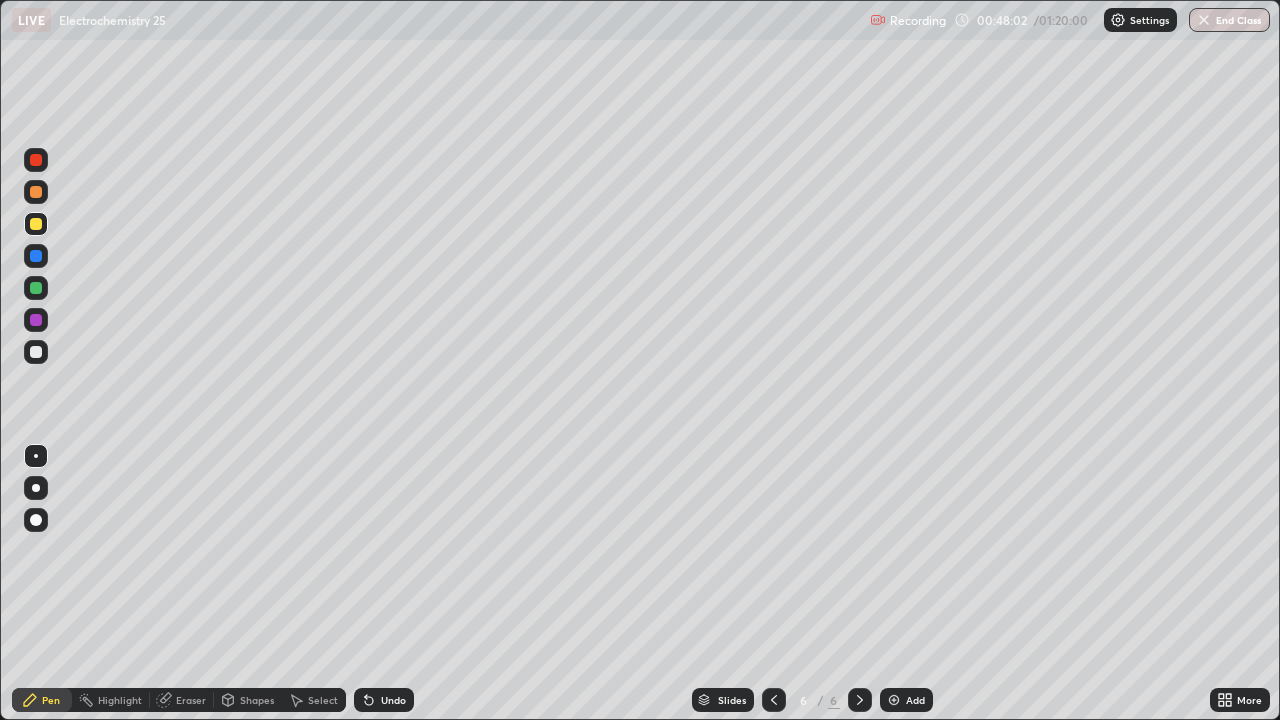 click 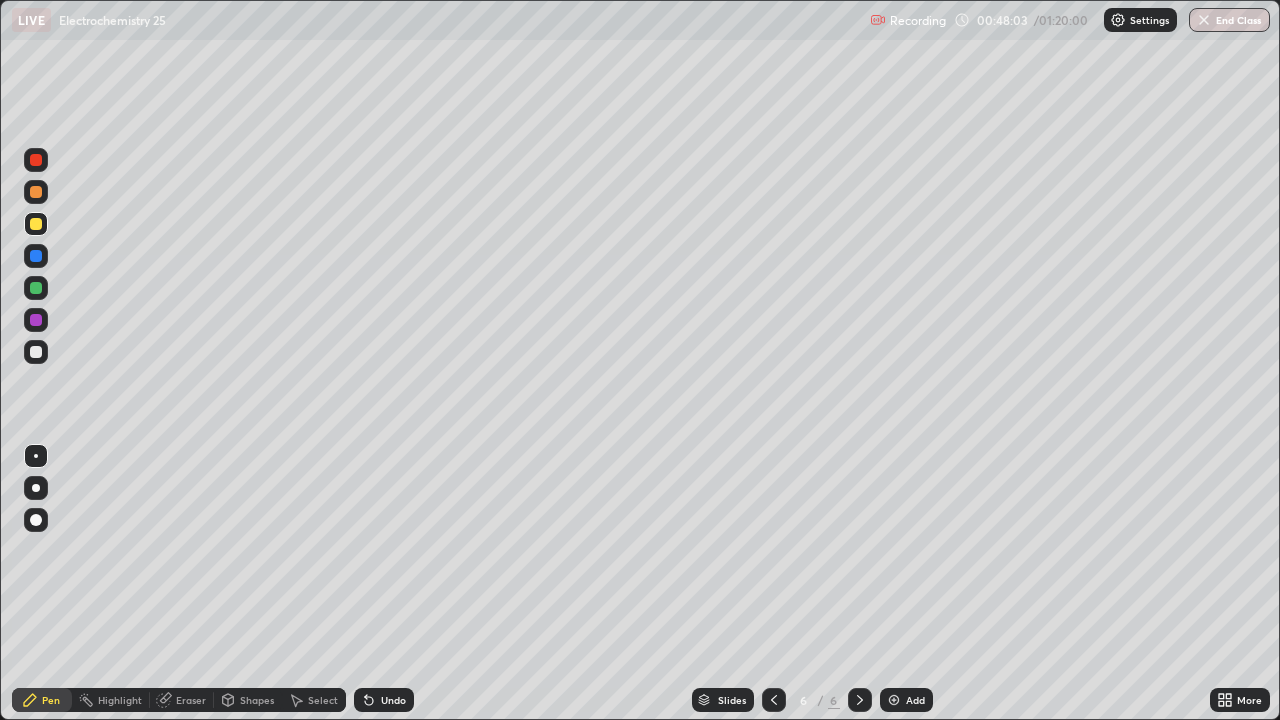 click on "Add" at bounding box center [915, 700] 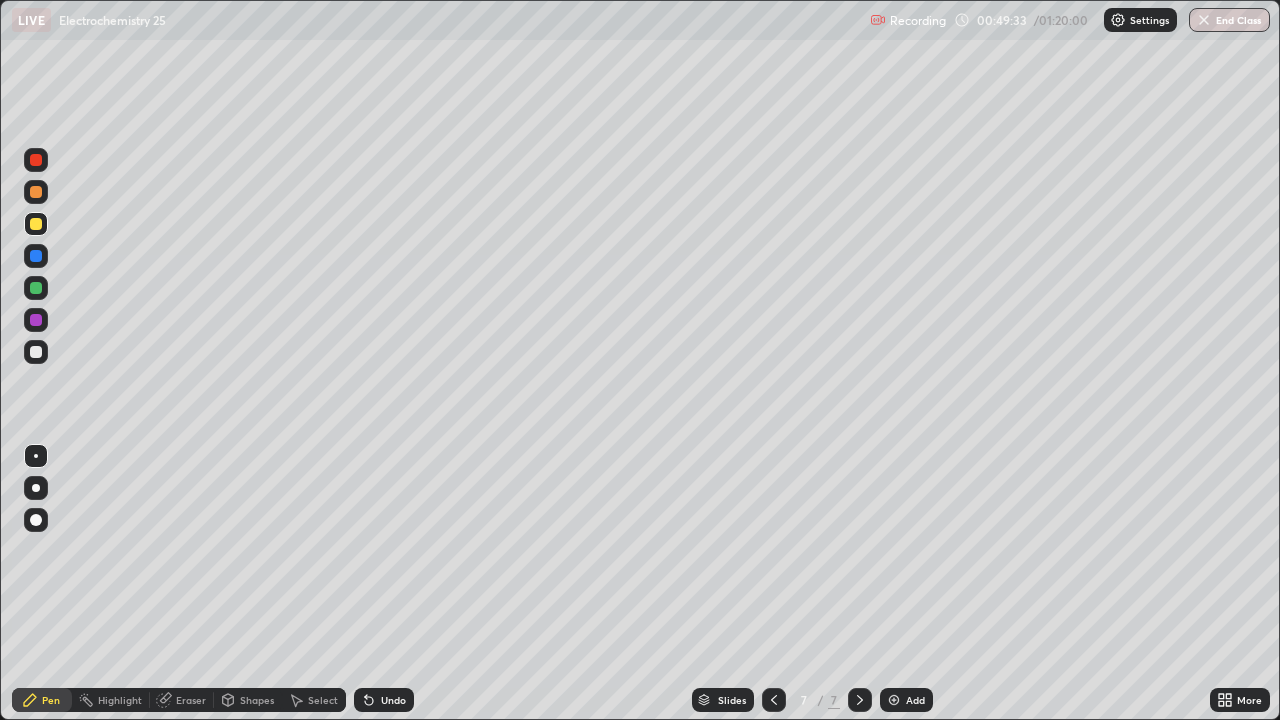 click 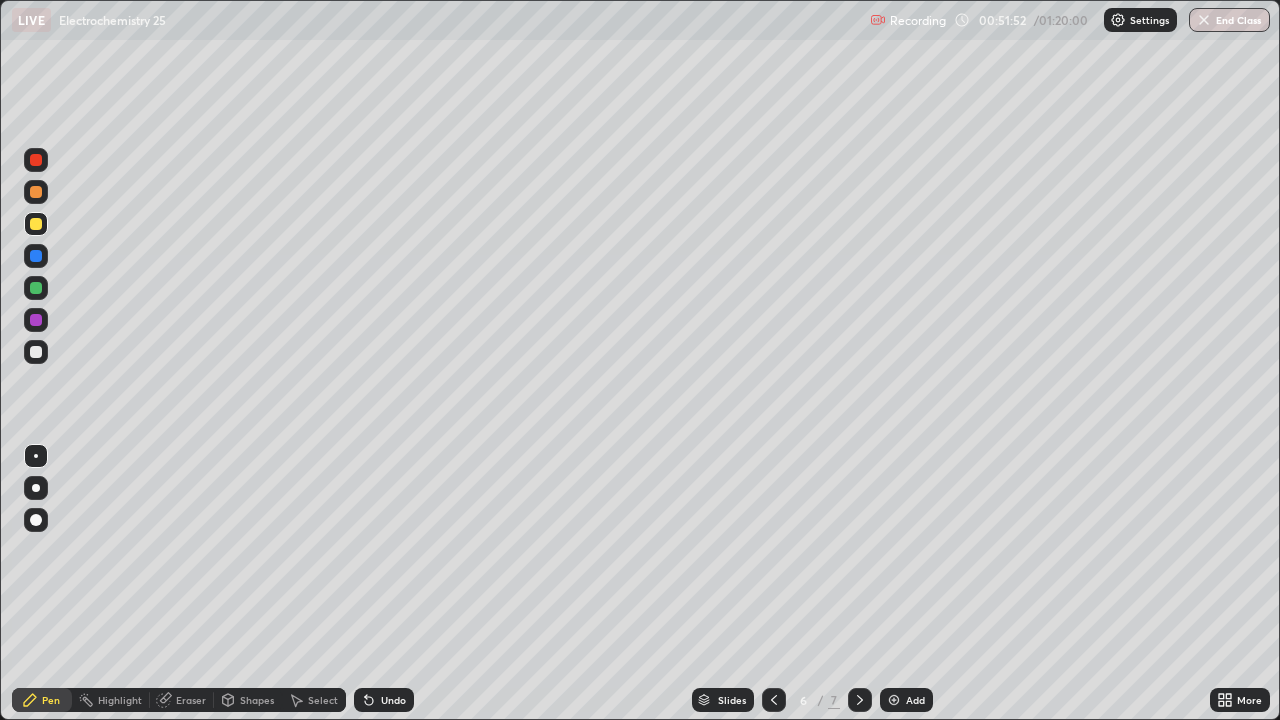 click 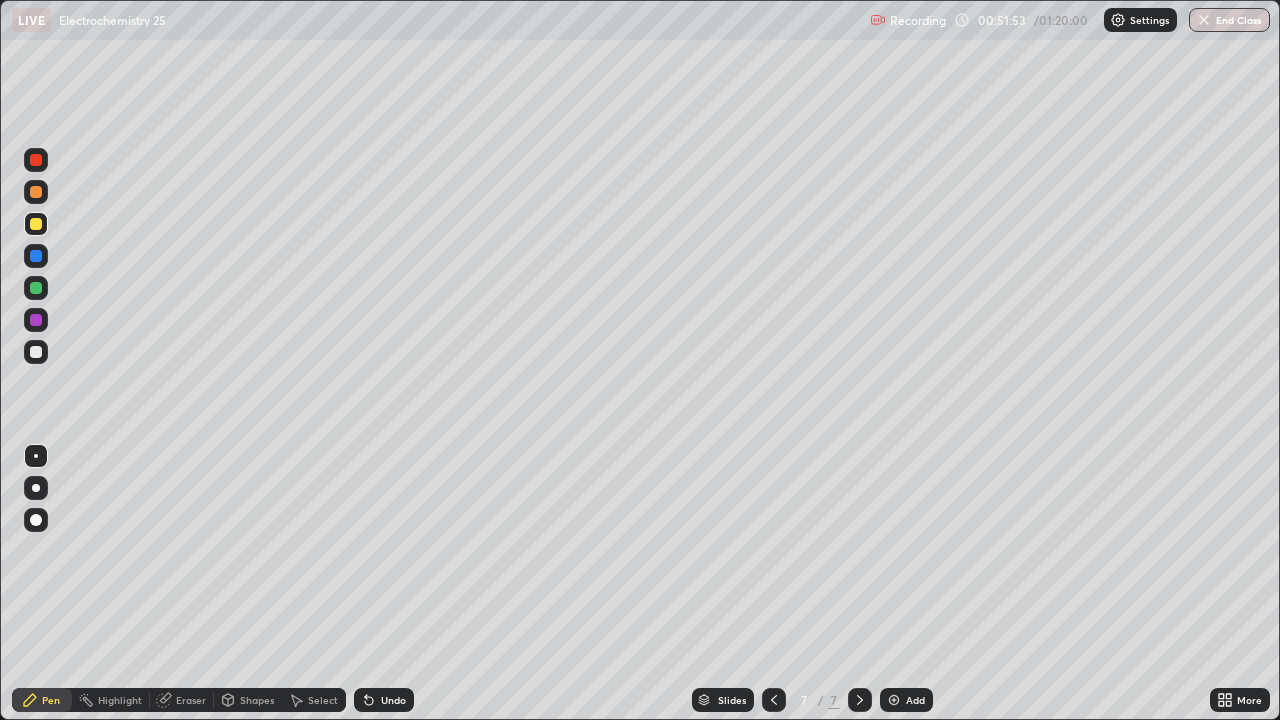 click 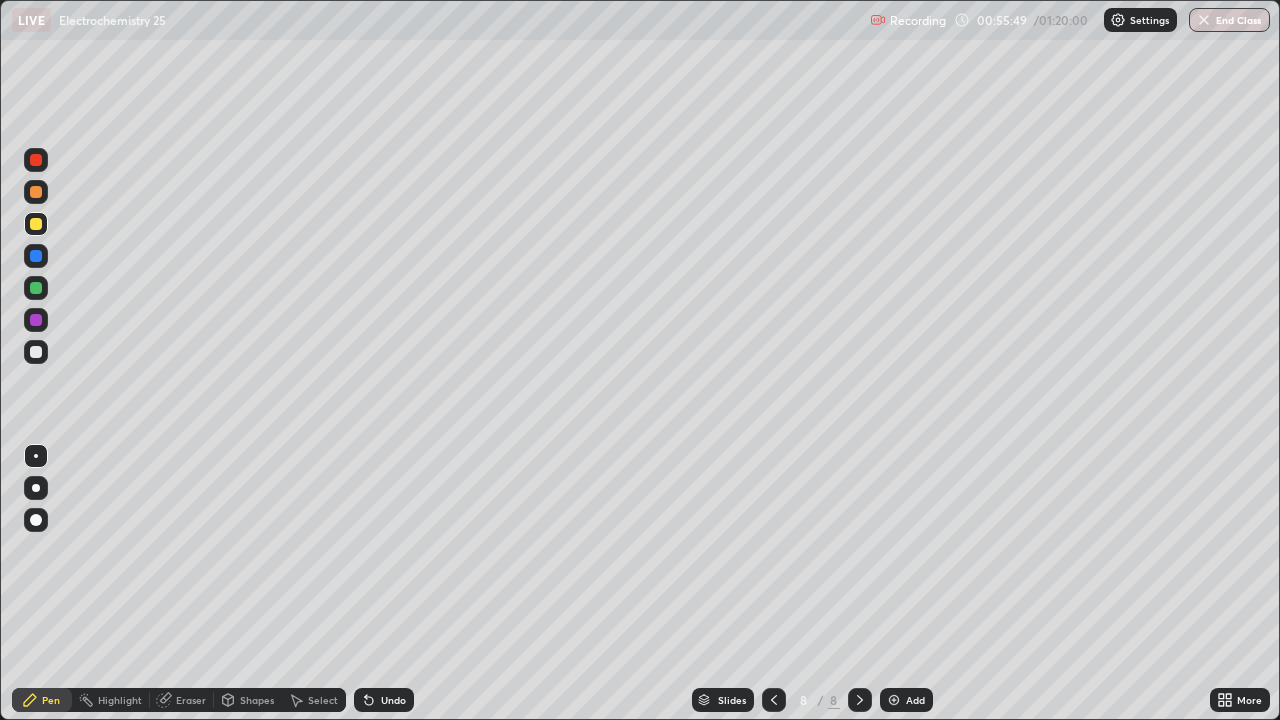 click on "Undo" at bounding box center (393, 700) 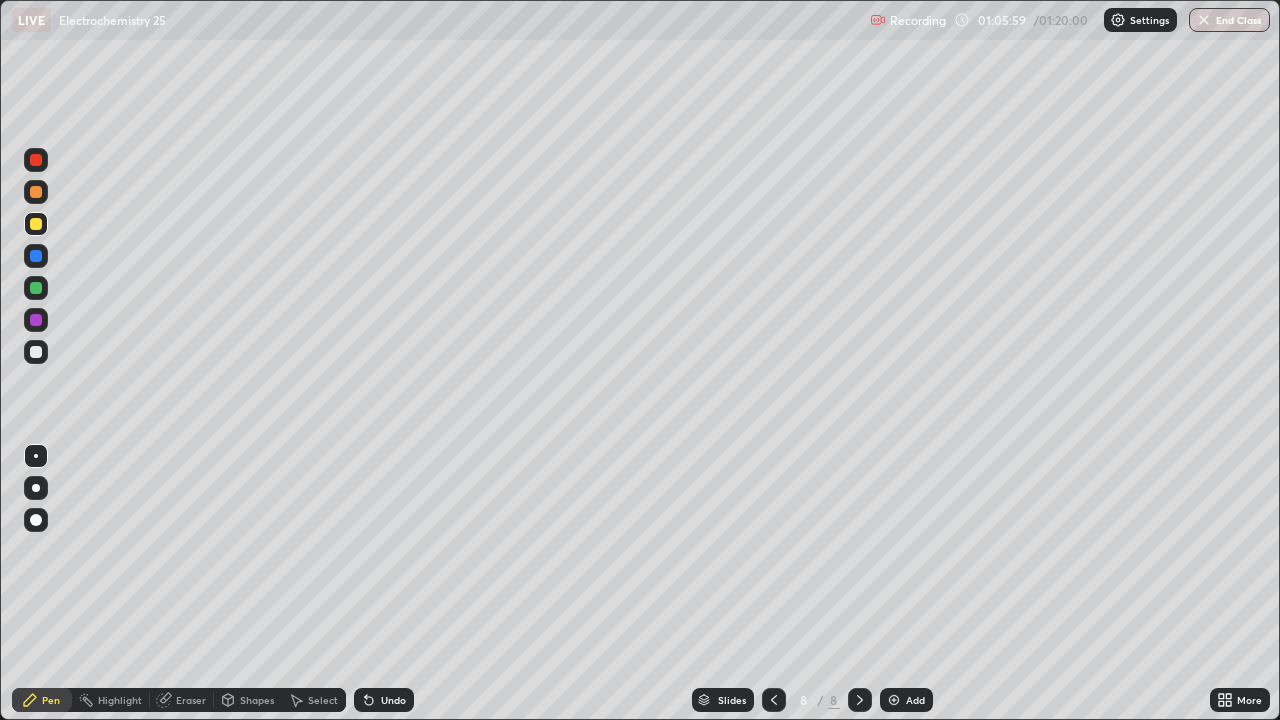 click on "End Class" at bounding box center (1229, 20) 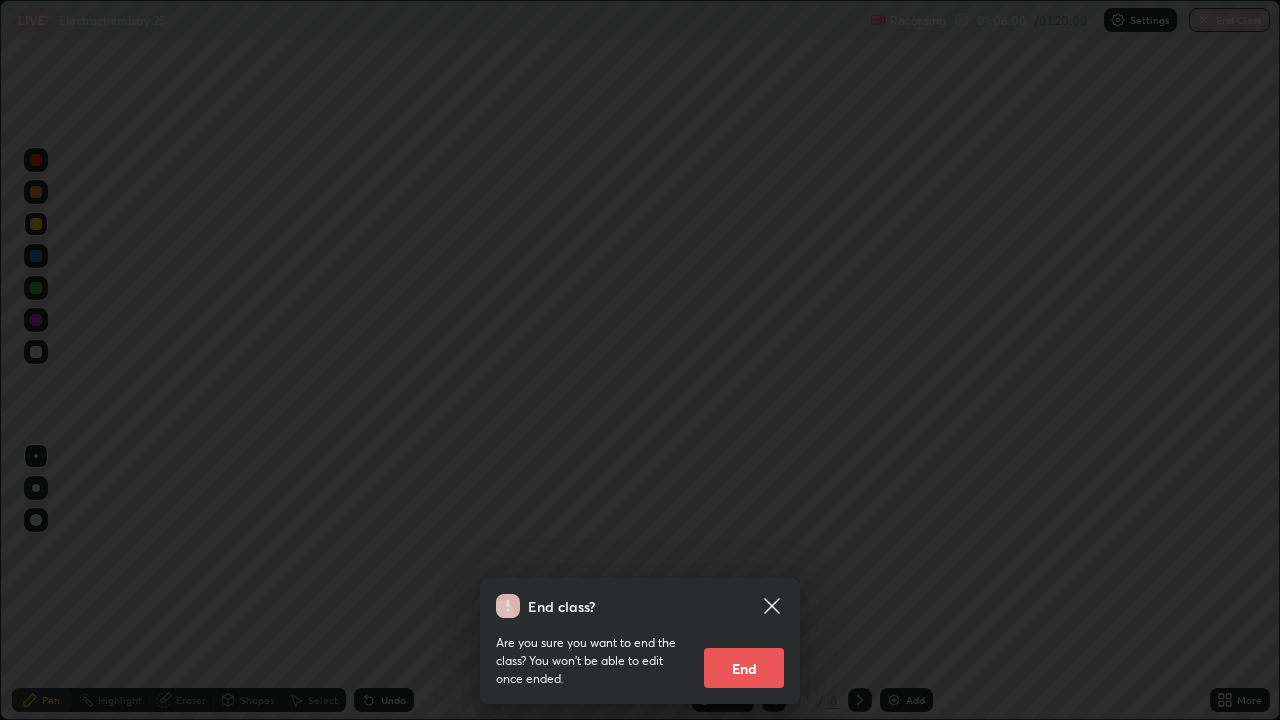 click on "End" at bounding box center (744, 668) 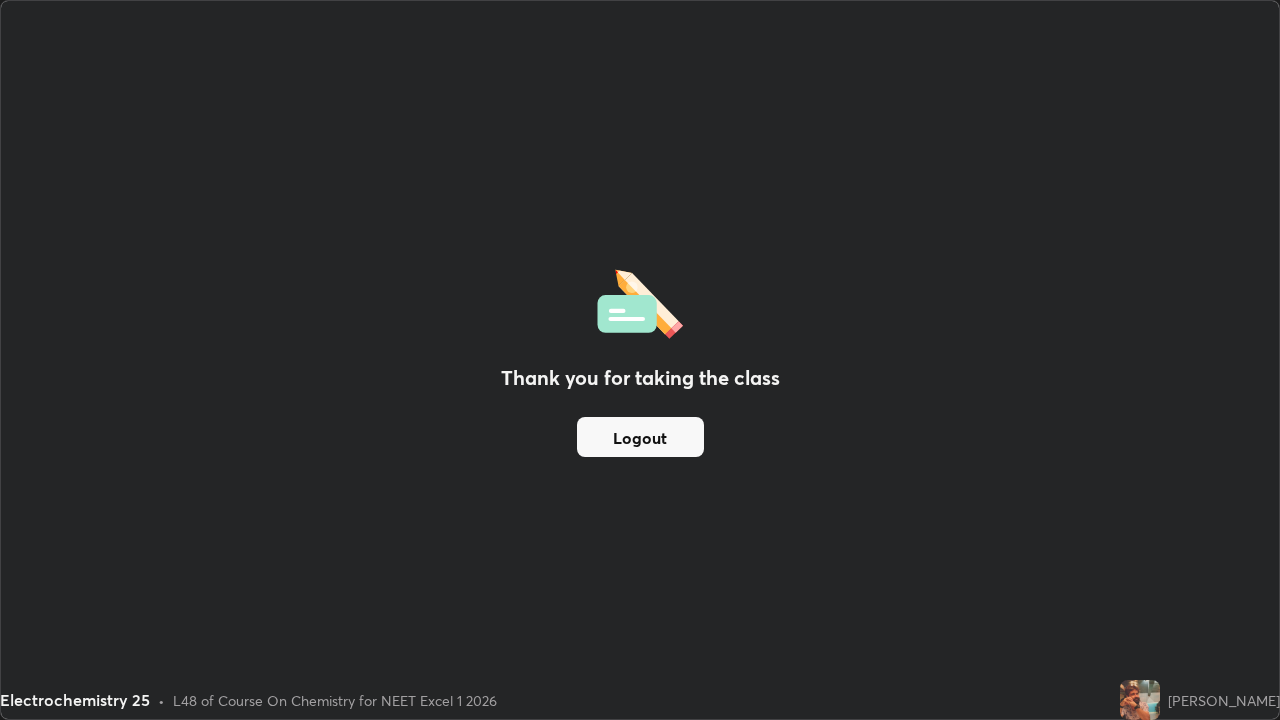 click on "[PERSON_NAME]" at bounding box center (1224, 700) 